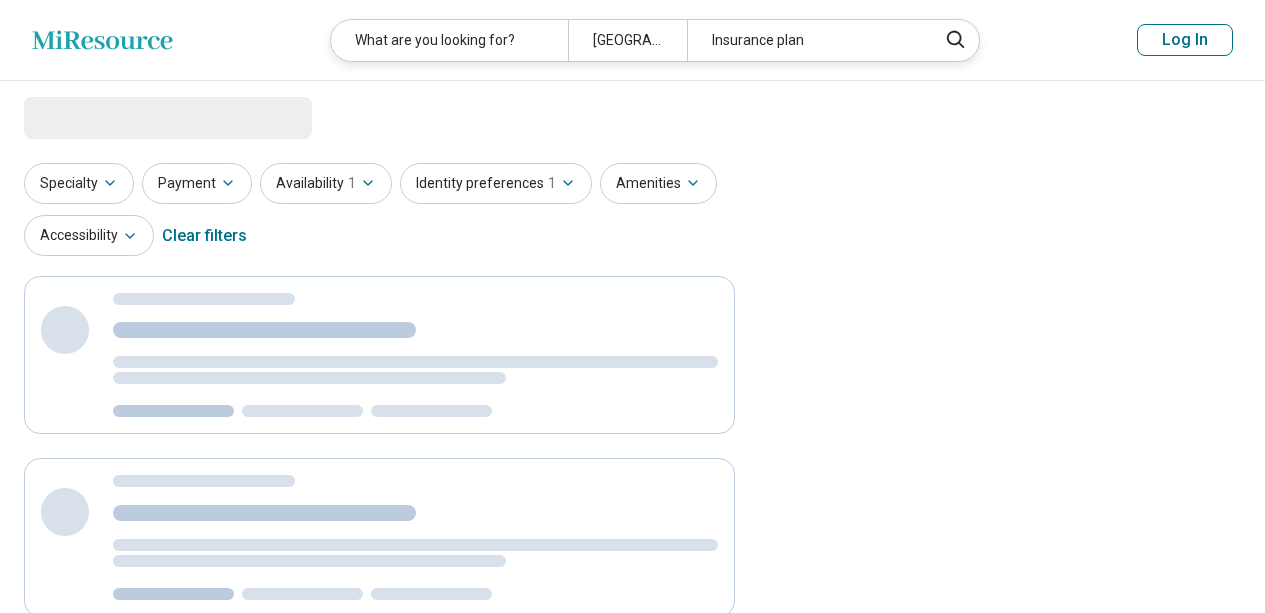 scroll, scrollTop: 0, scrollLeft: 0, axis: both 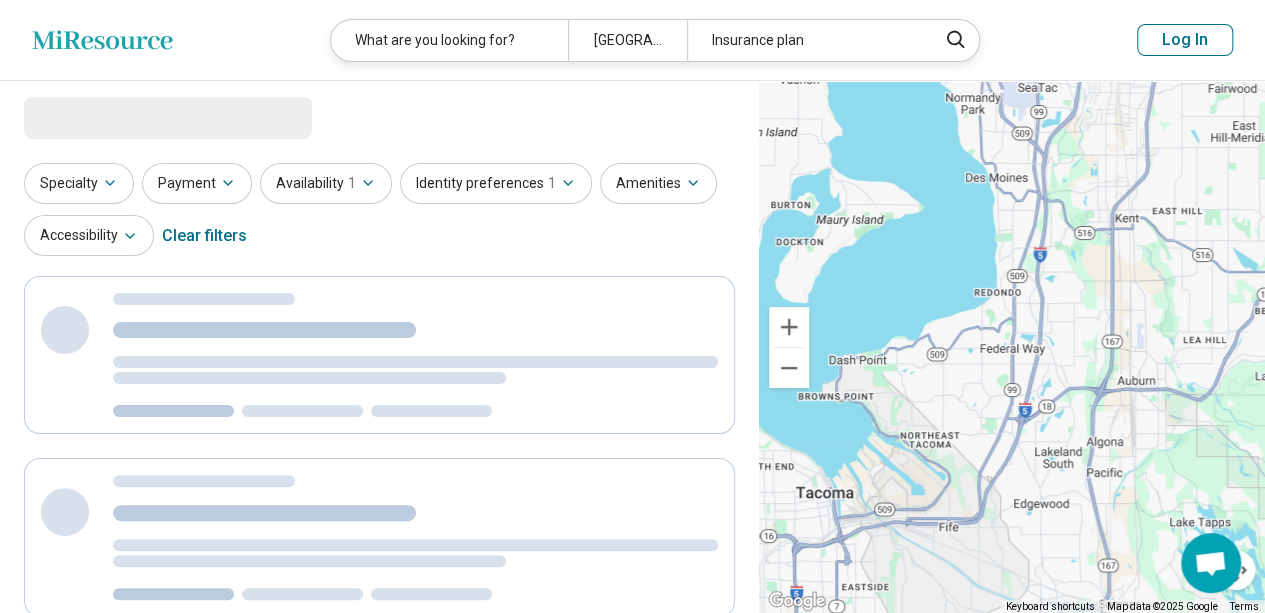 select on "***" 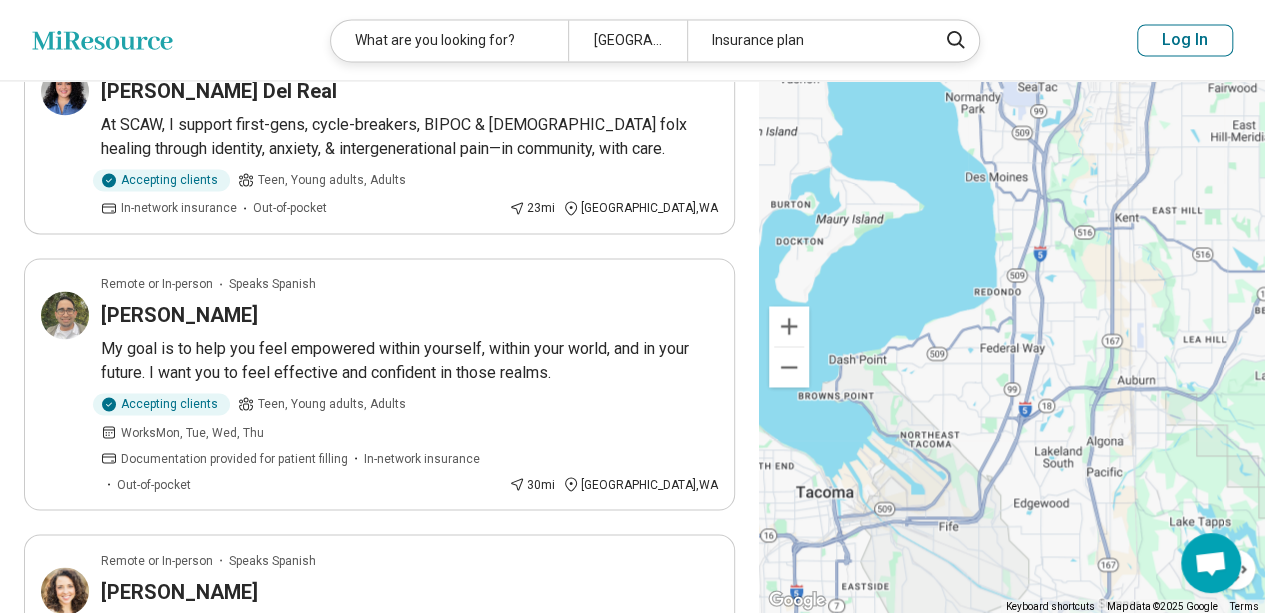 scroll, scrollTop: 1400, scrollLeft: 0, axis: vertical 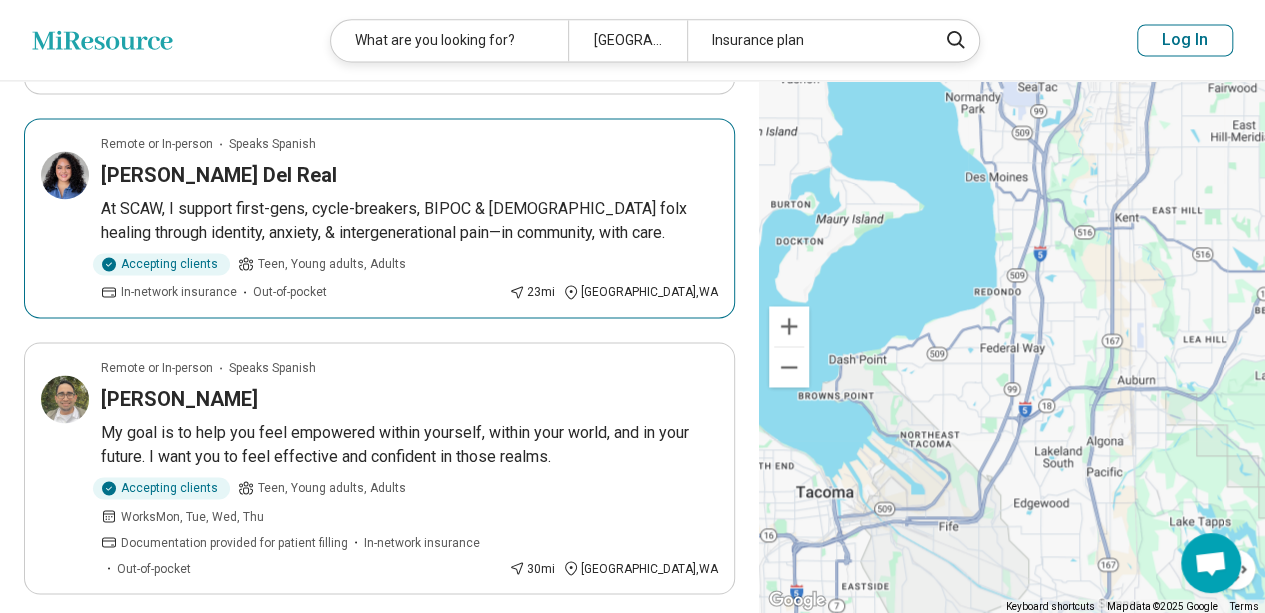 click on "Accepting clients Teen, Young adults, Adults In-network insurance Out-of-pocket" at bounding box center (301, 277) 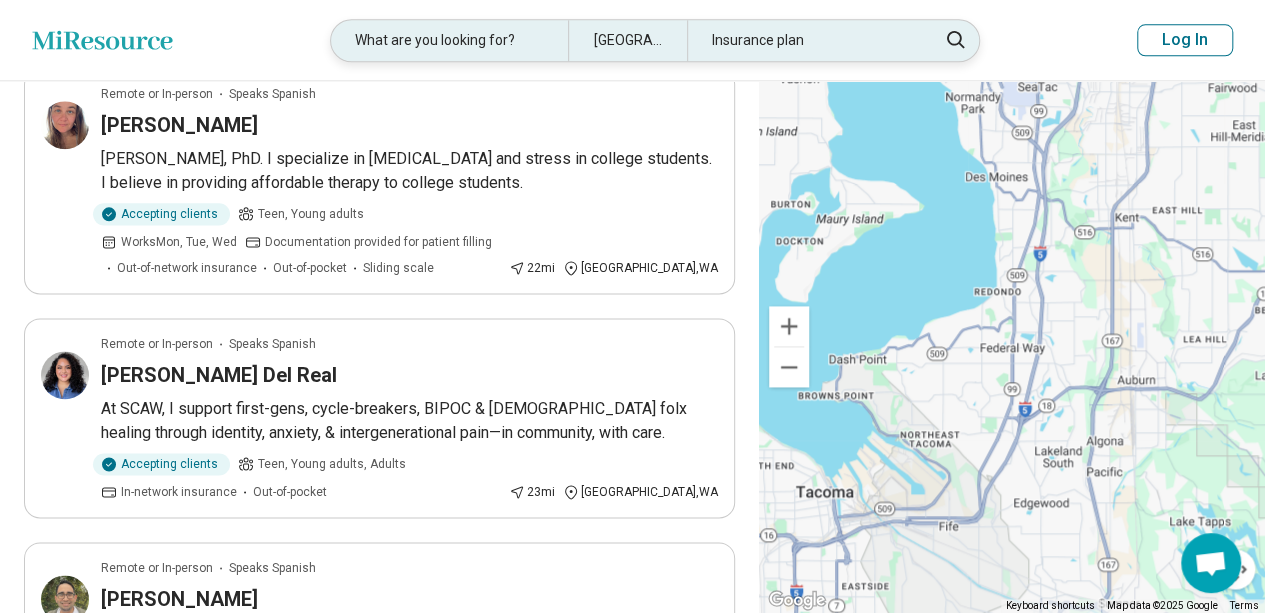click on "Insurance plan" at bounding box center (805, 40) 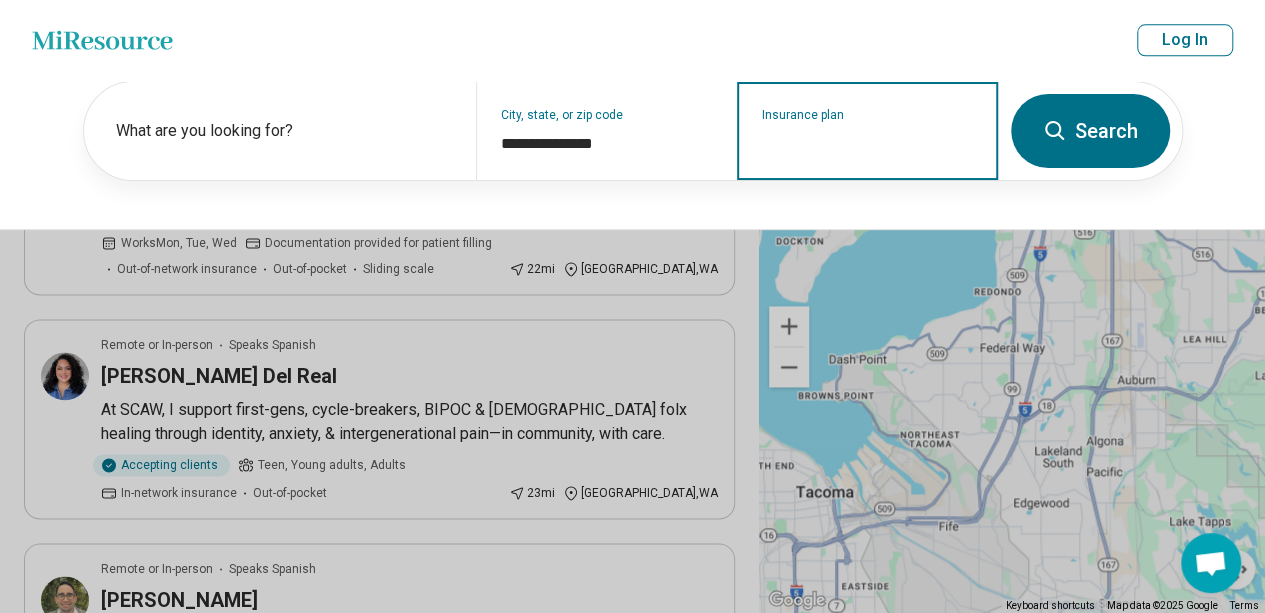 click on "Insurance plan" at bounding box center [868, 144] 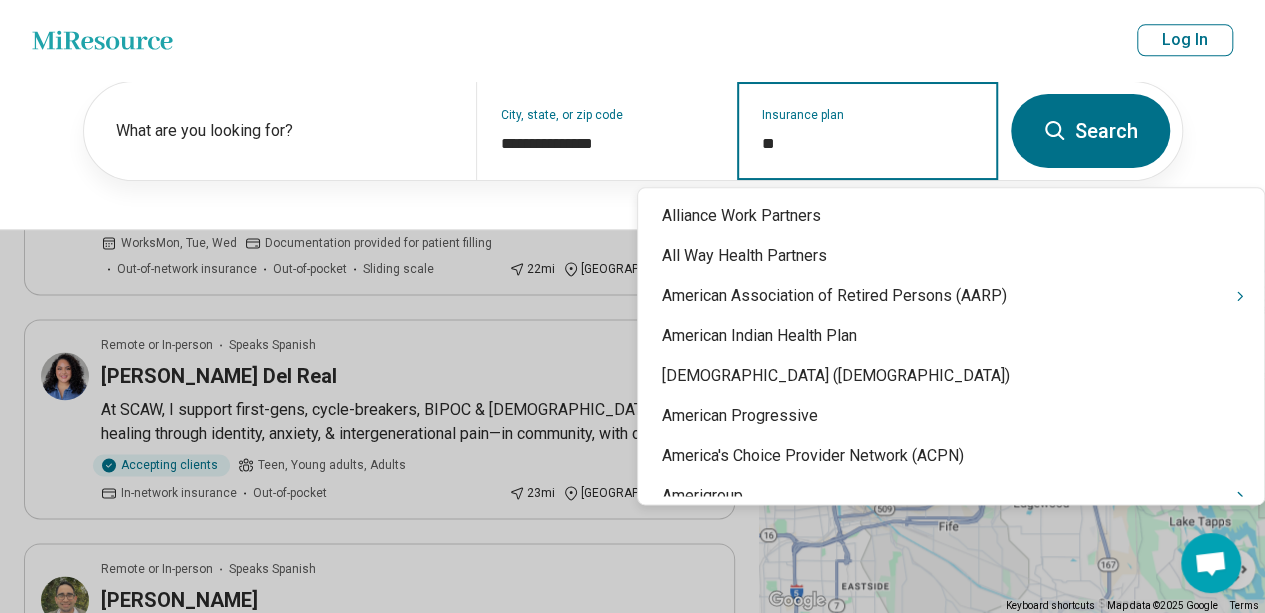 type on "***" 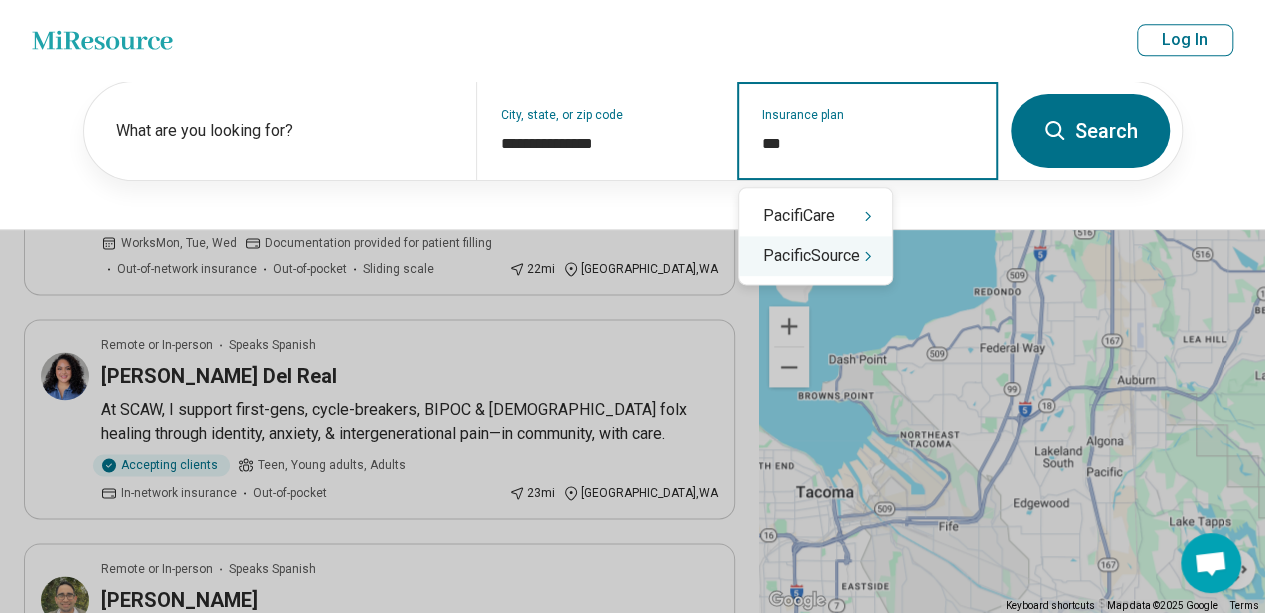 click on "PacificSource" at bounding box center [815, 256] 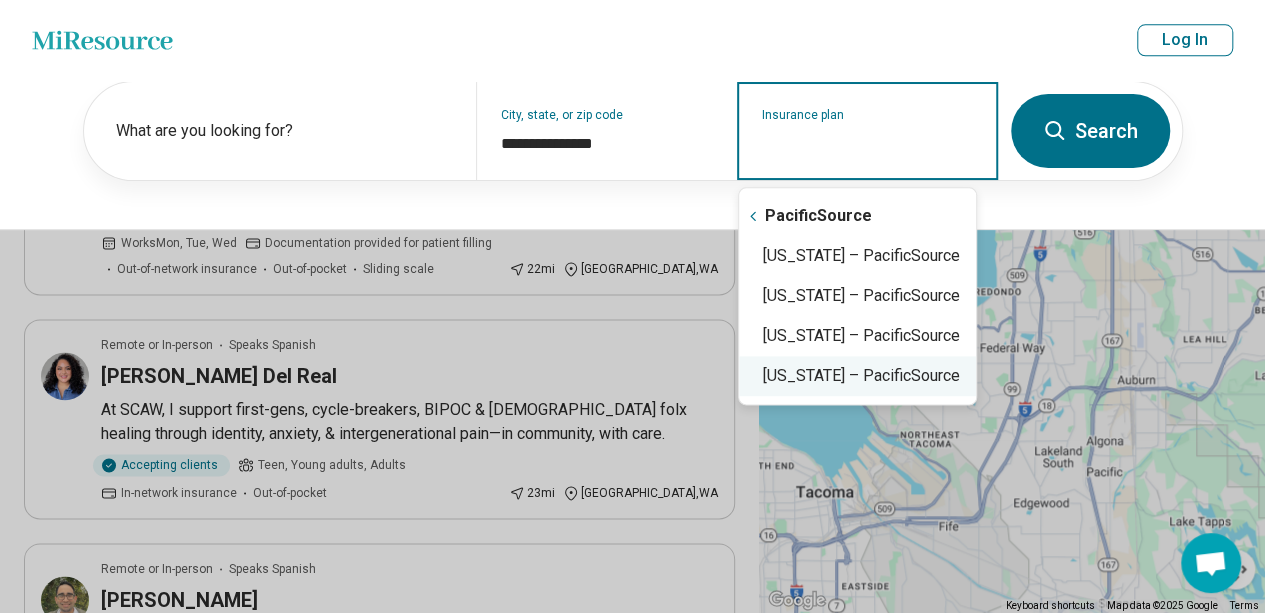 click on "Oregon – PacificSource" at bounding box center [857, 376] 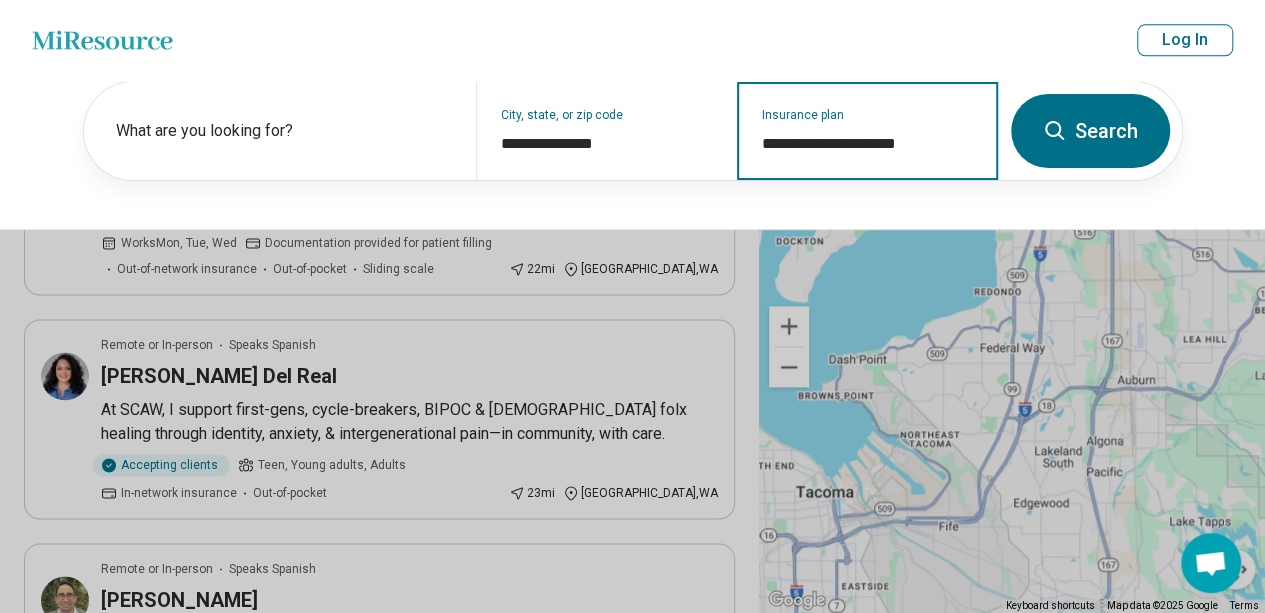 type on "**********" 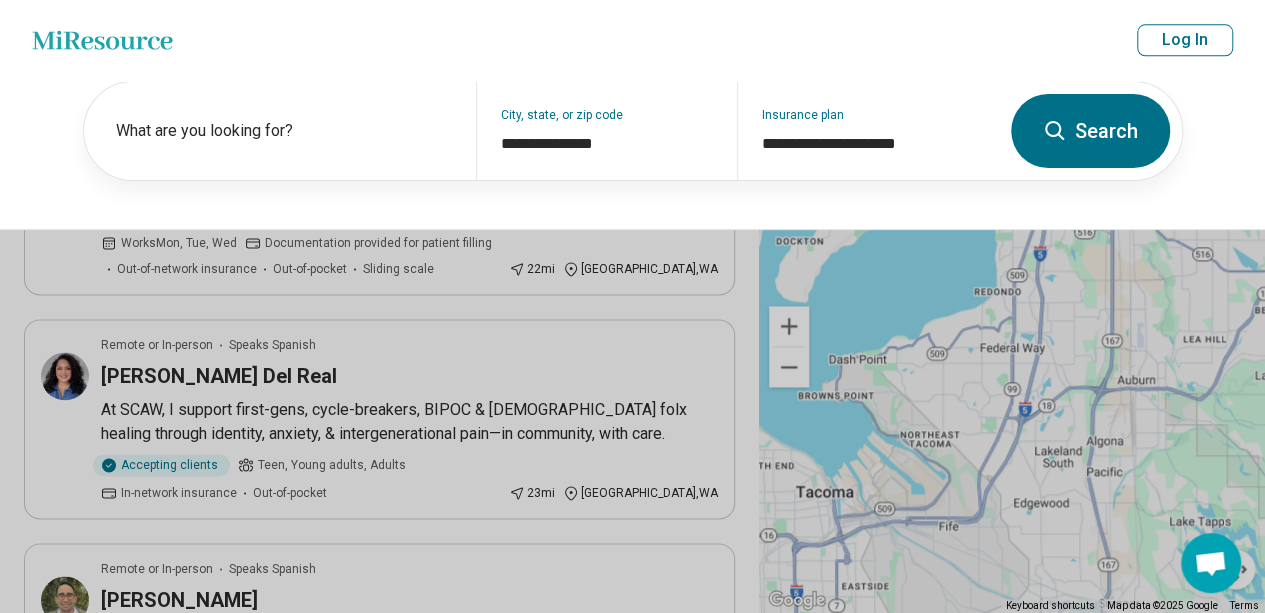 click 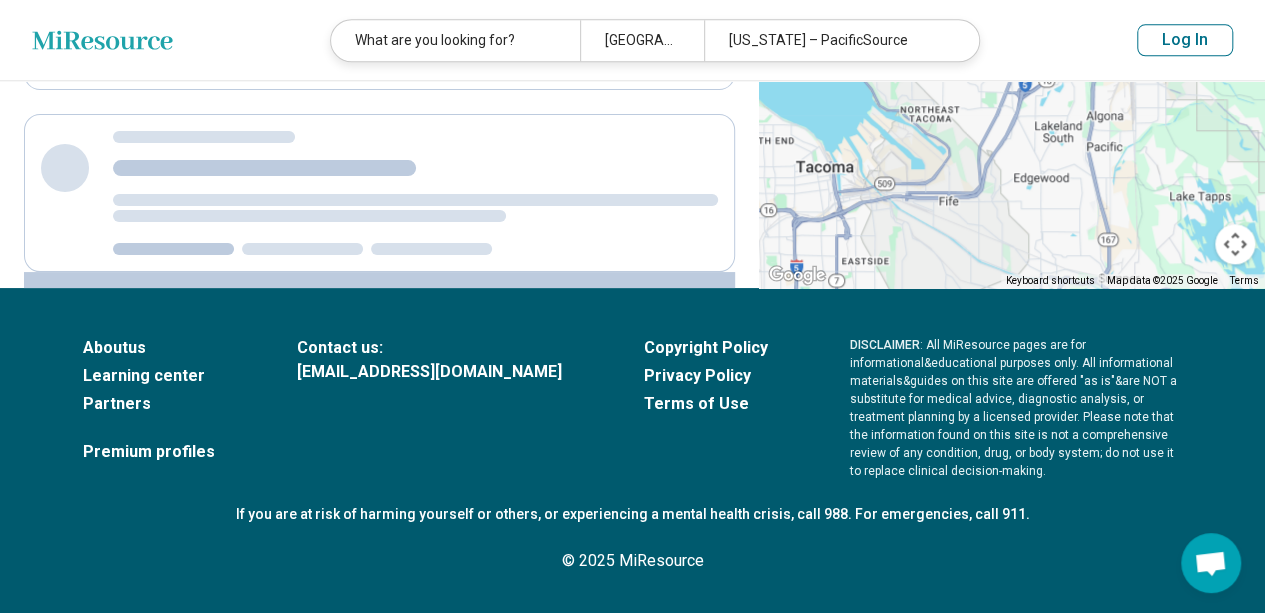 scroll, scrollTop: 0, scrollLeft: 0, axis: both 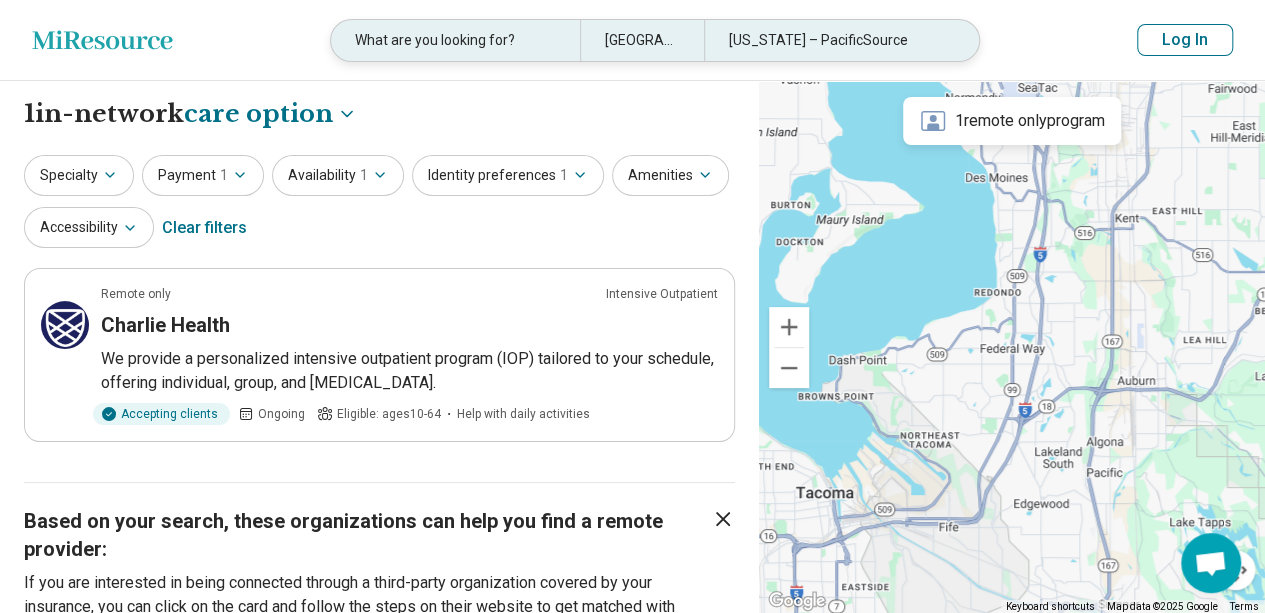 click on "Oregon – PacificSource" at bounding box center [828, 40] 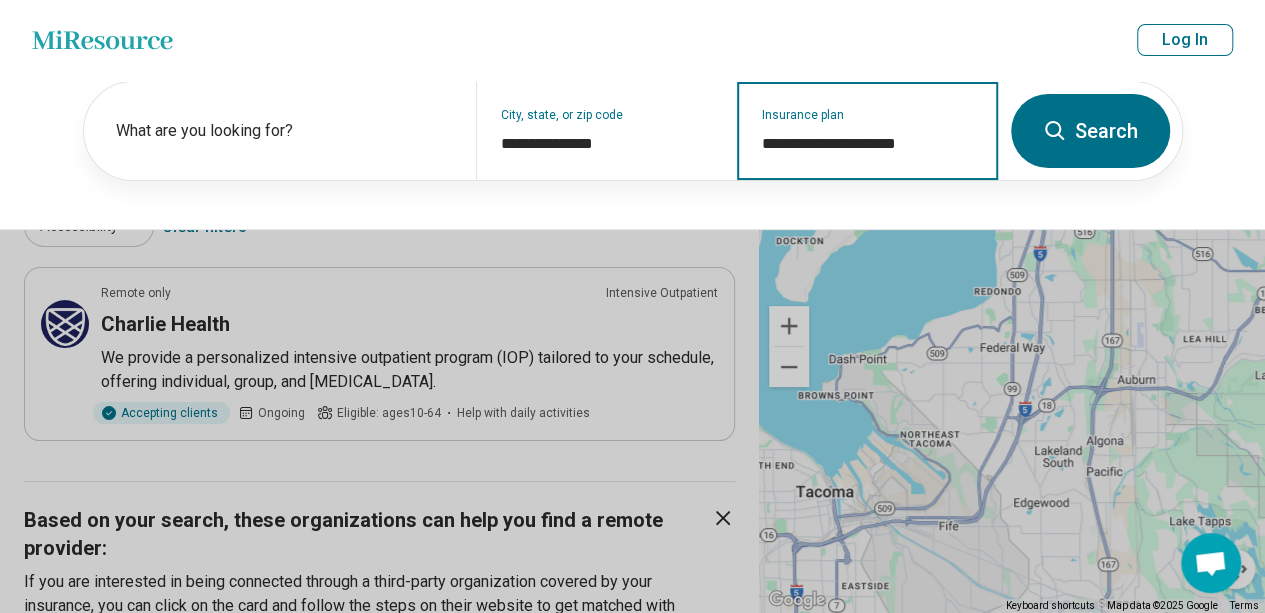 click on "**********" at bounding box center [868, 144] 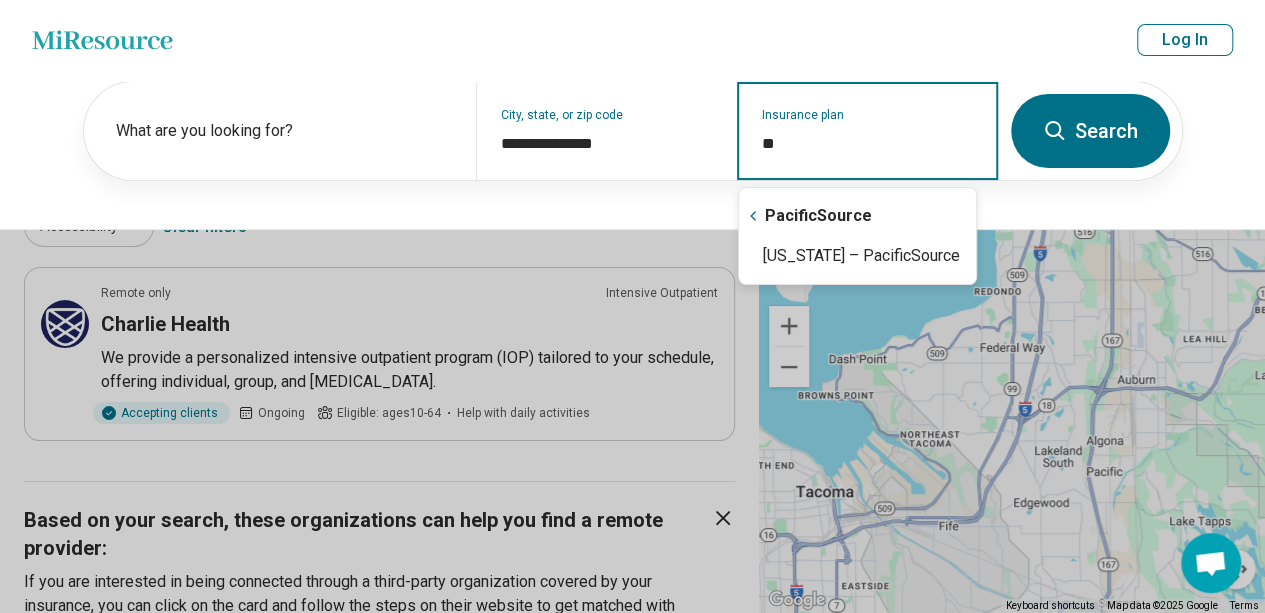 type on "*" 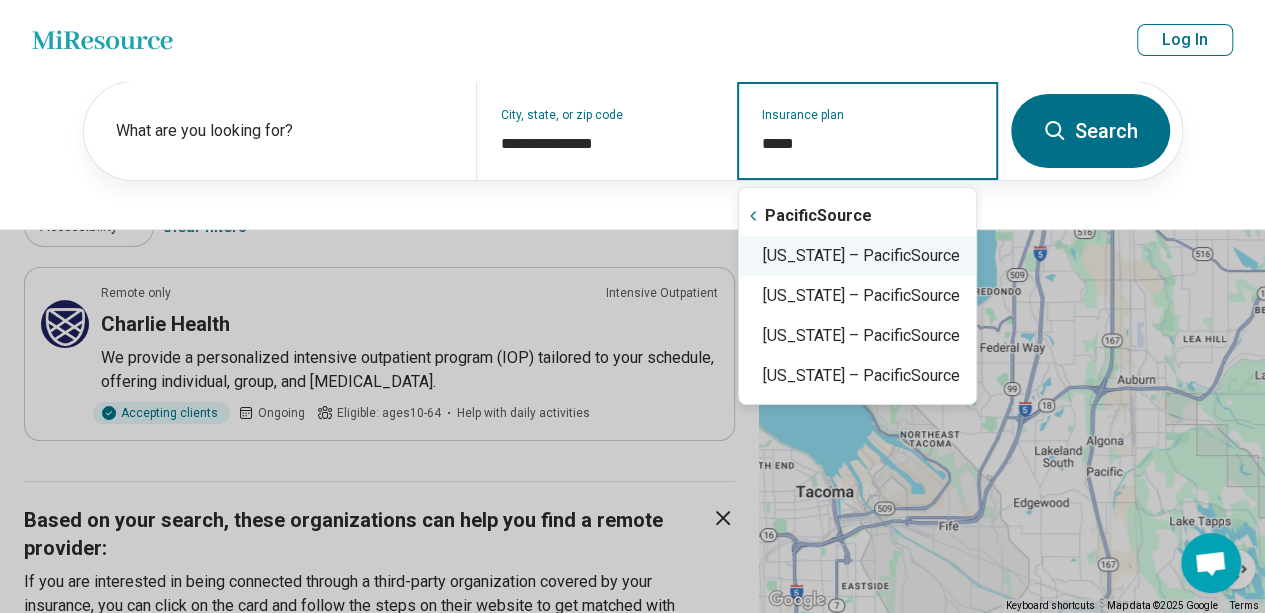 click on "Washington – PacificSource" at bounding box center (857, 256) 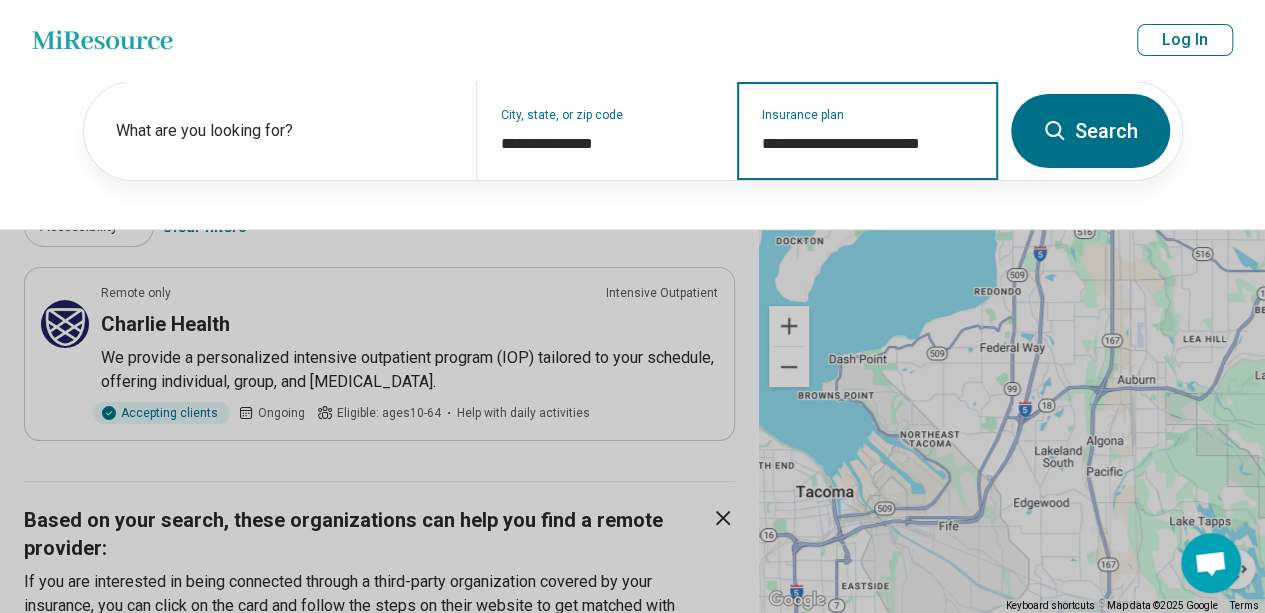 type on "**********" 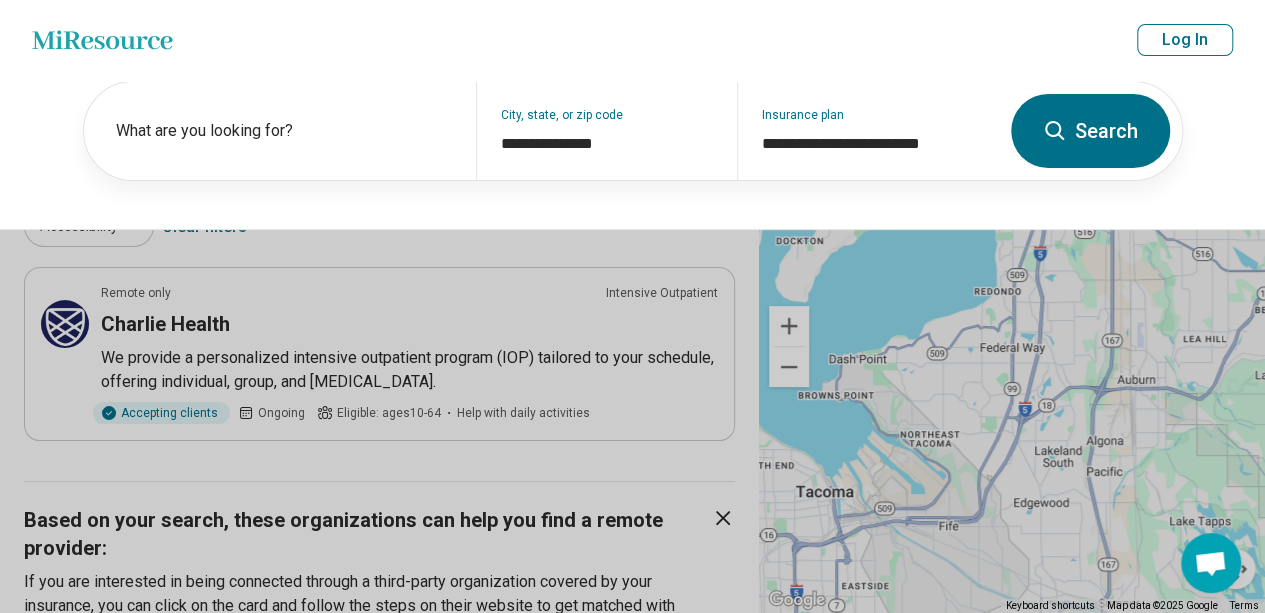 click on "Search" at bounding box center [1090, 131] 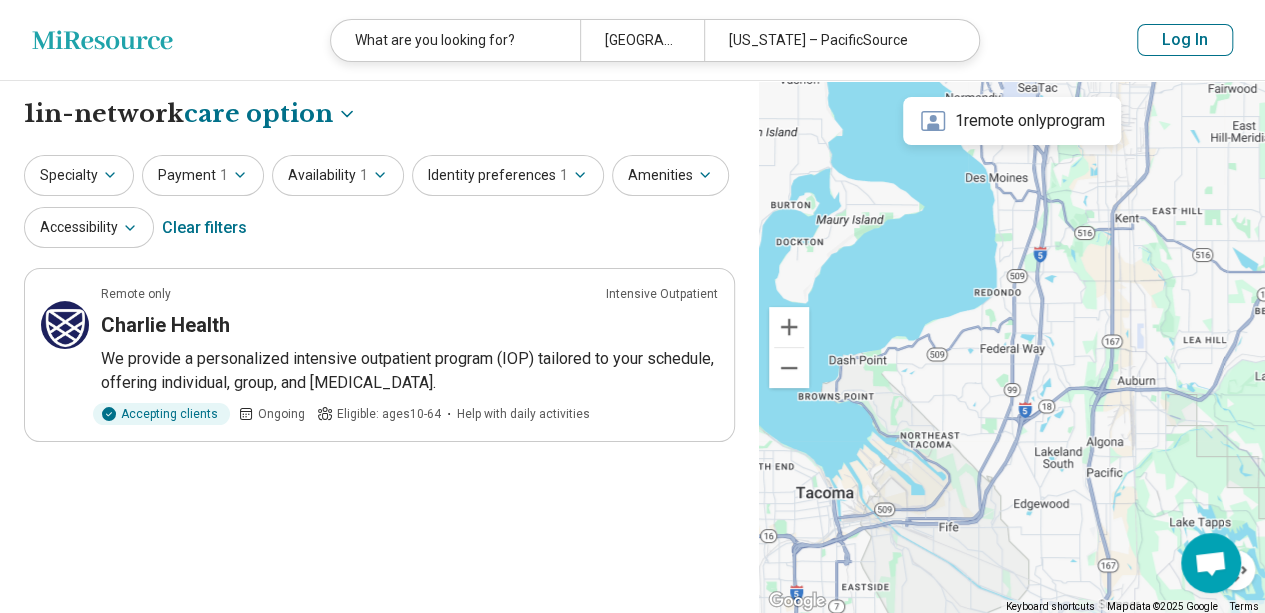 click on "Miresource logo What are you looking for? Federal Way, WA Washington – PacificSource Log In" at bounding box center (632, 40) 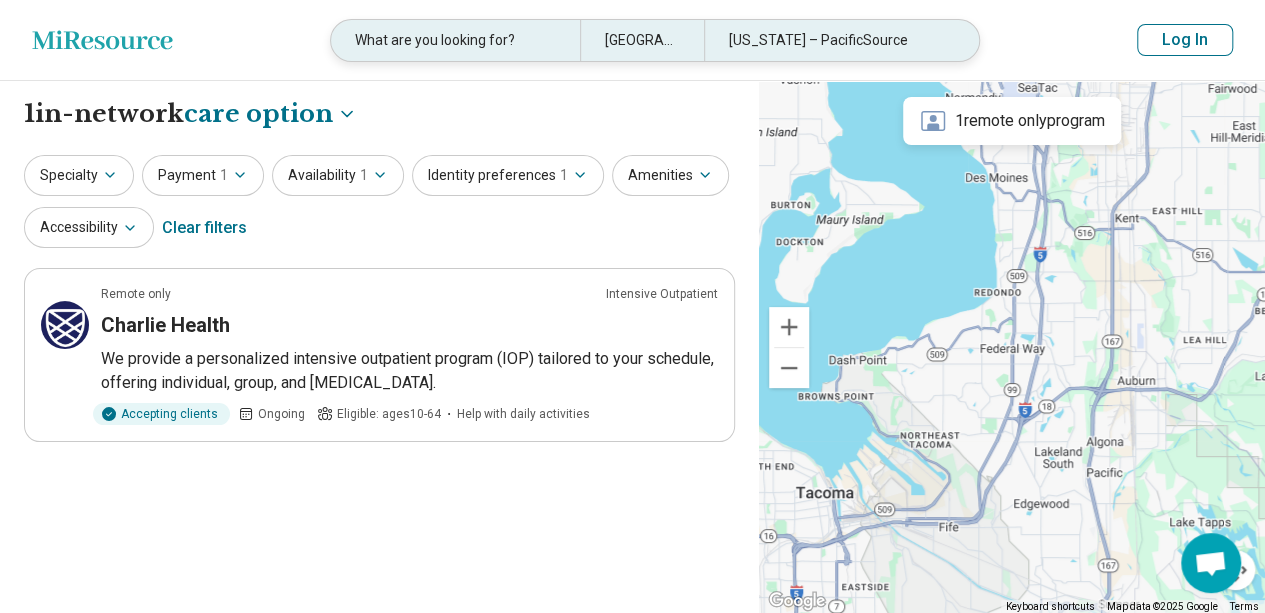 click on "Washington – PacificSource" at bounding box center [828, 40] 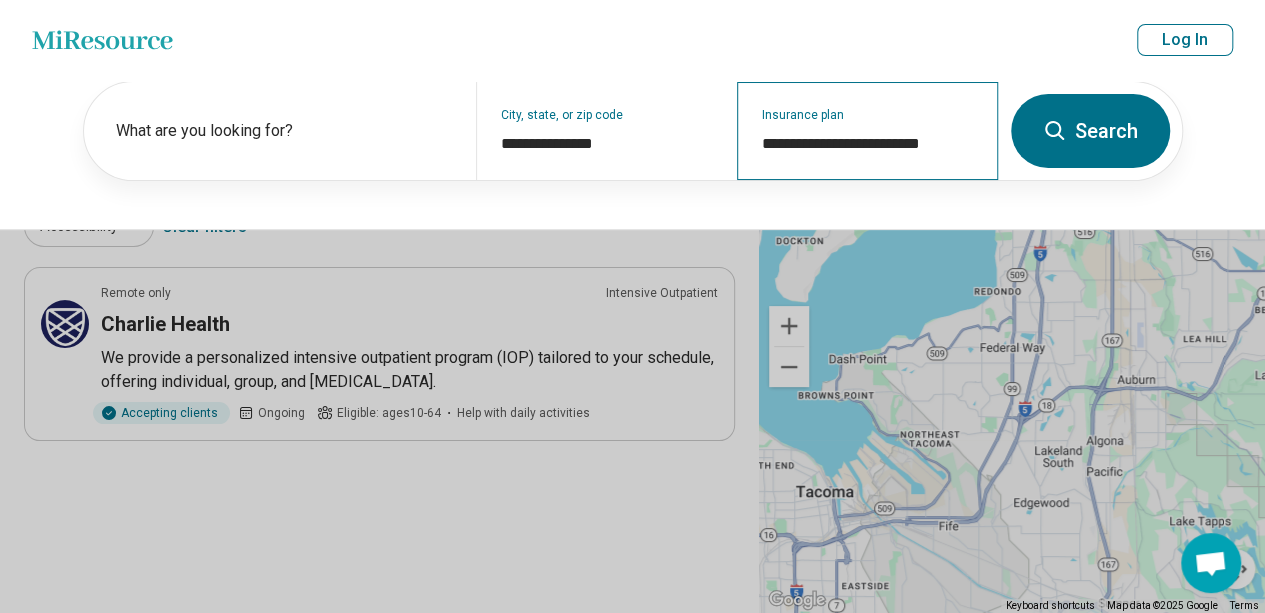click on "**********" at bounding box center [867, 131] 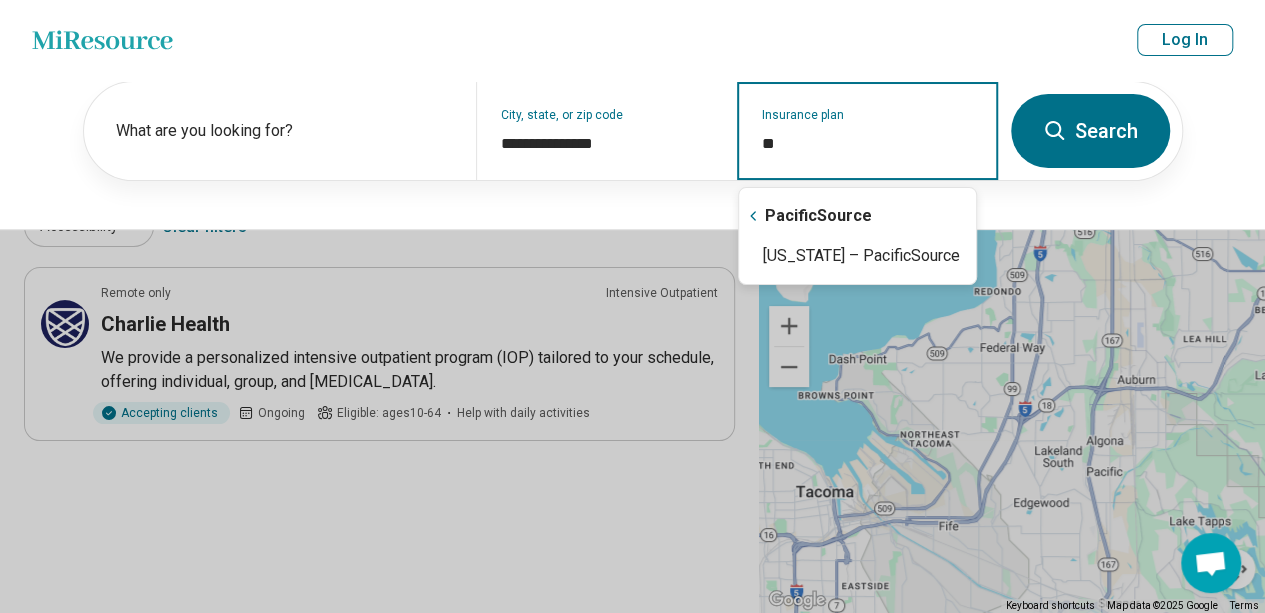 type on "*" 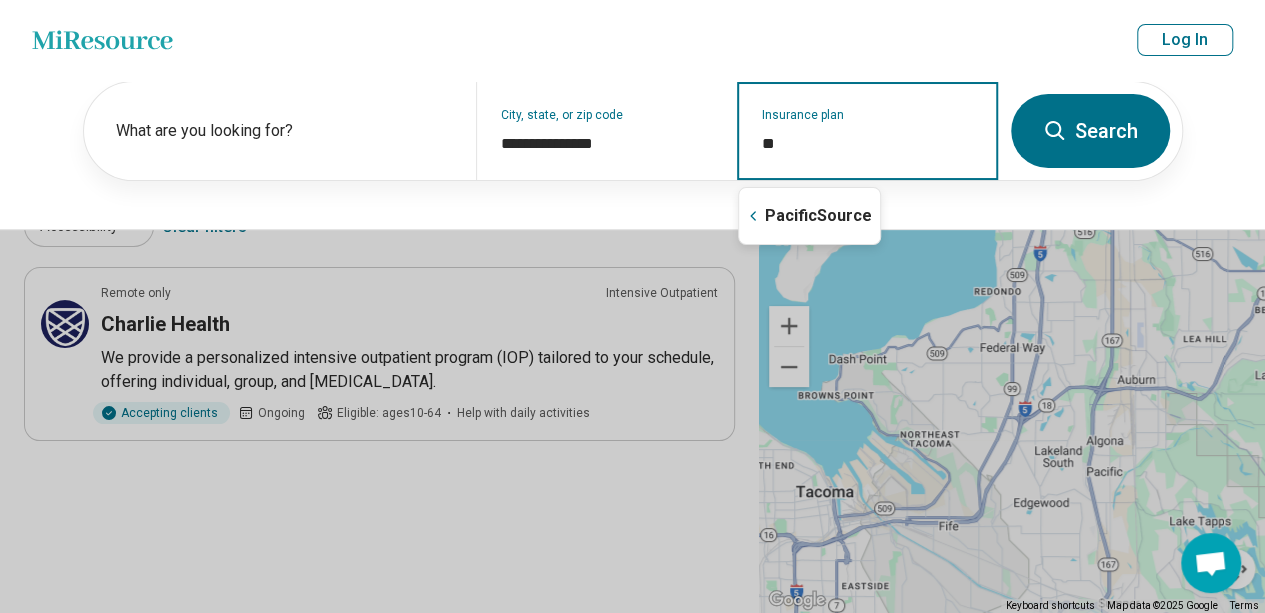 type on "*" 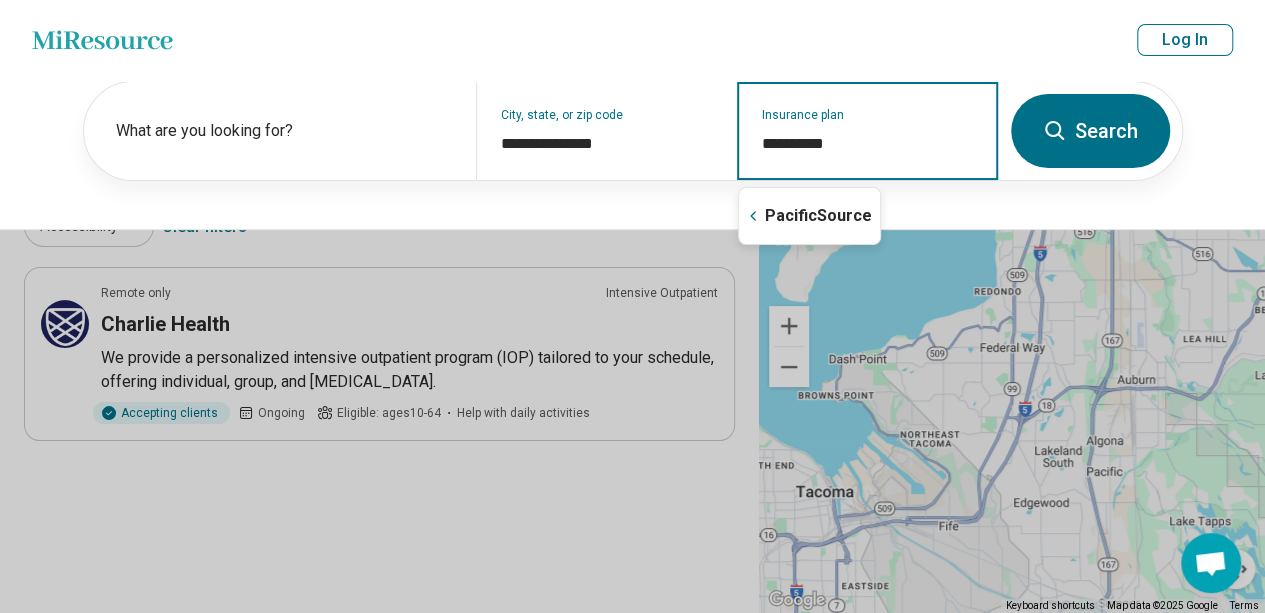 type on "**********" 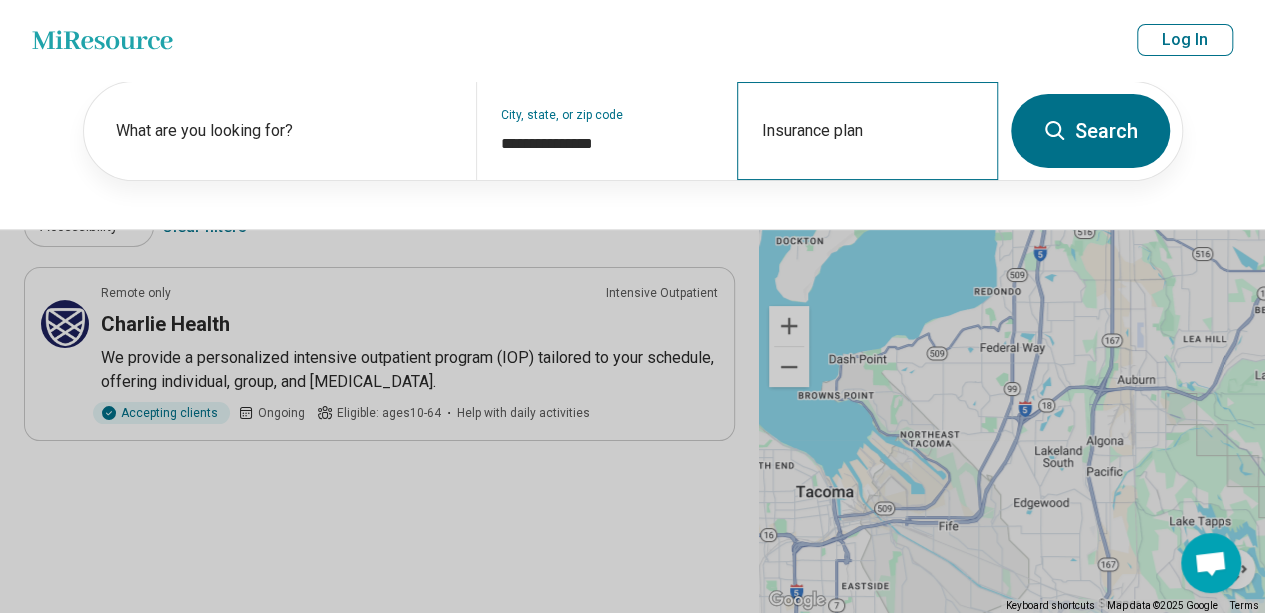 click on "Insurance plan" at bounding box center (867, 131) 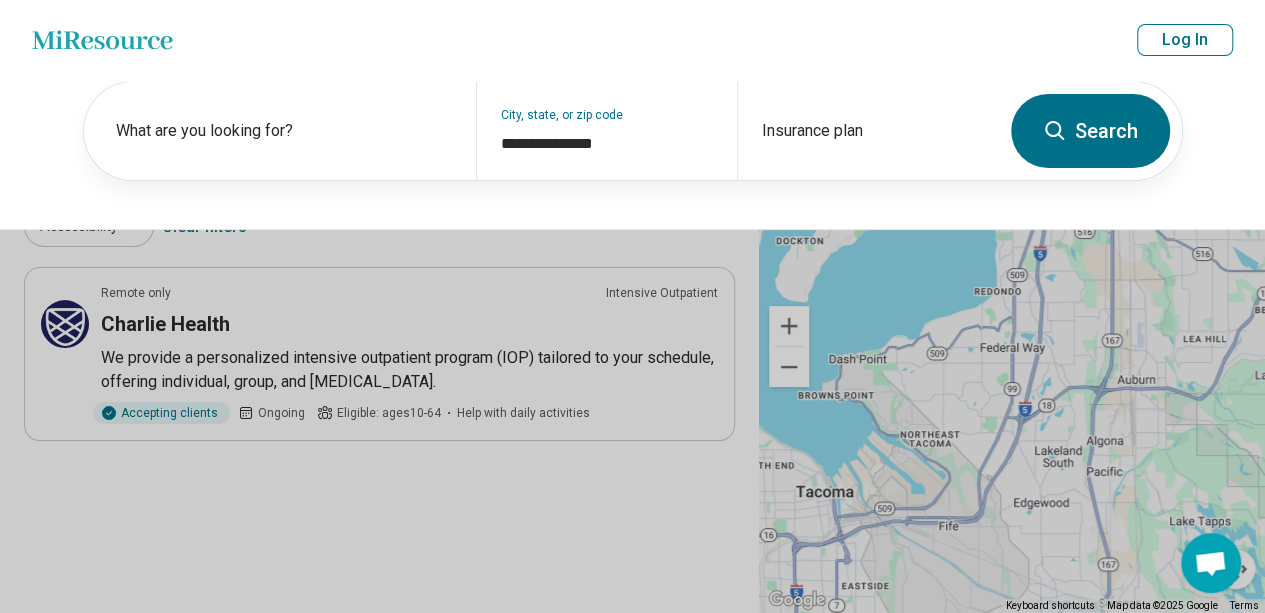 click on "**********" at bounding box center (632, 155) 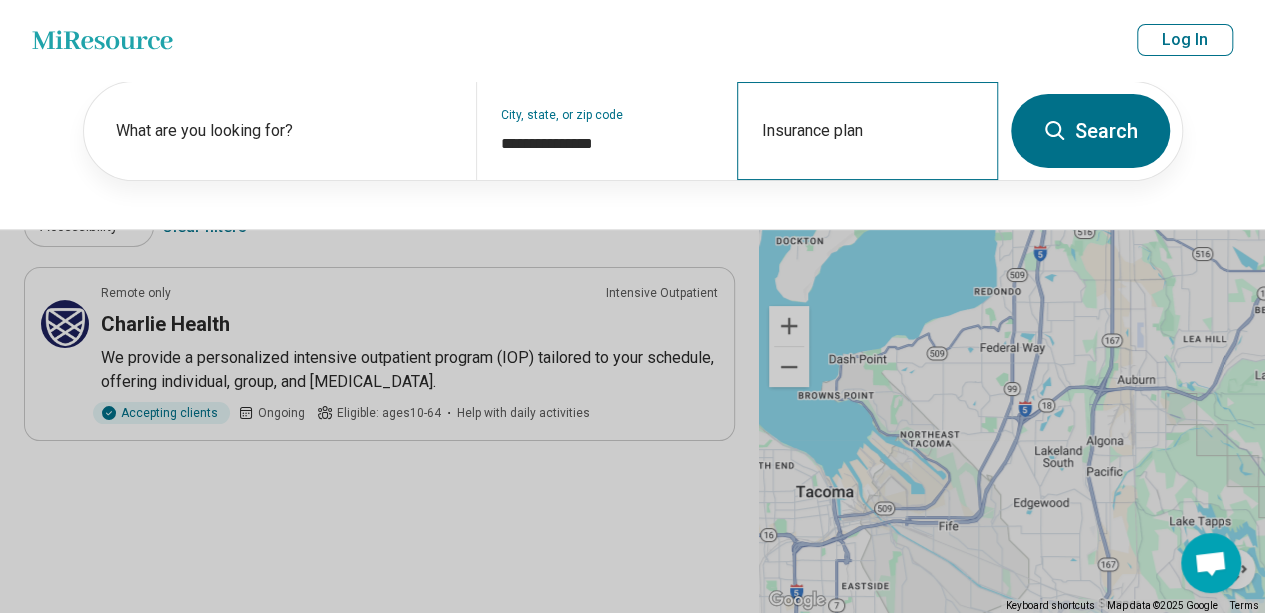 click on "Insurance plan" at bounding box center [867, 131] 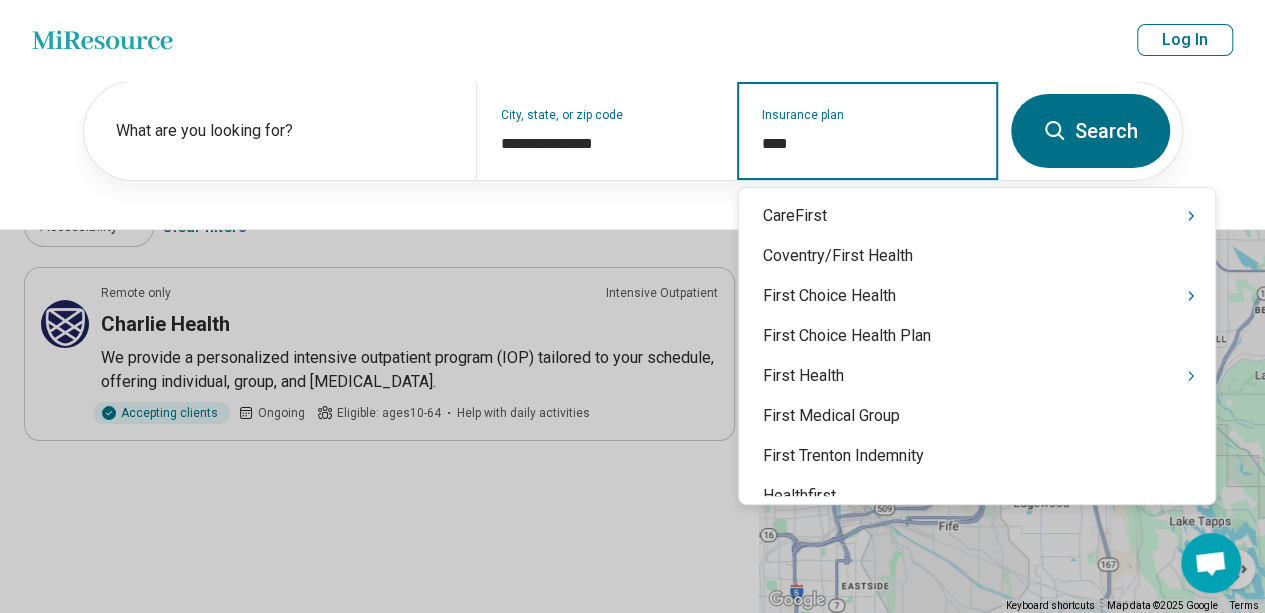 type on "*****" 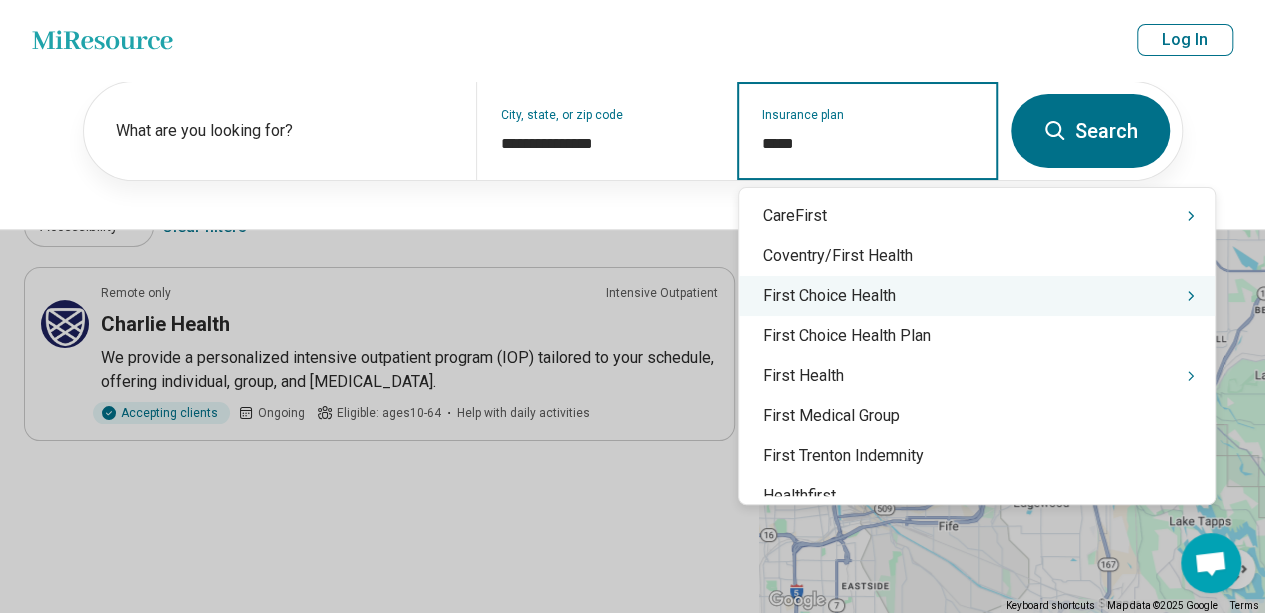 click on "First Choice Health" at bounding box center (977, 296) 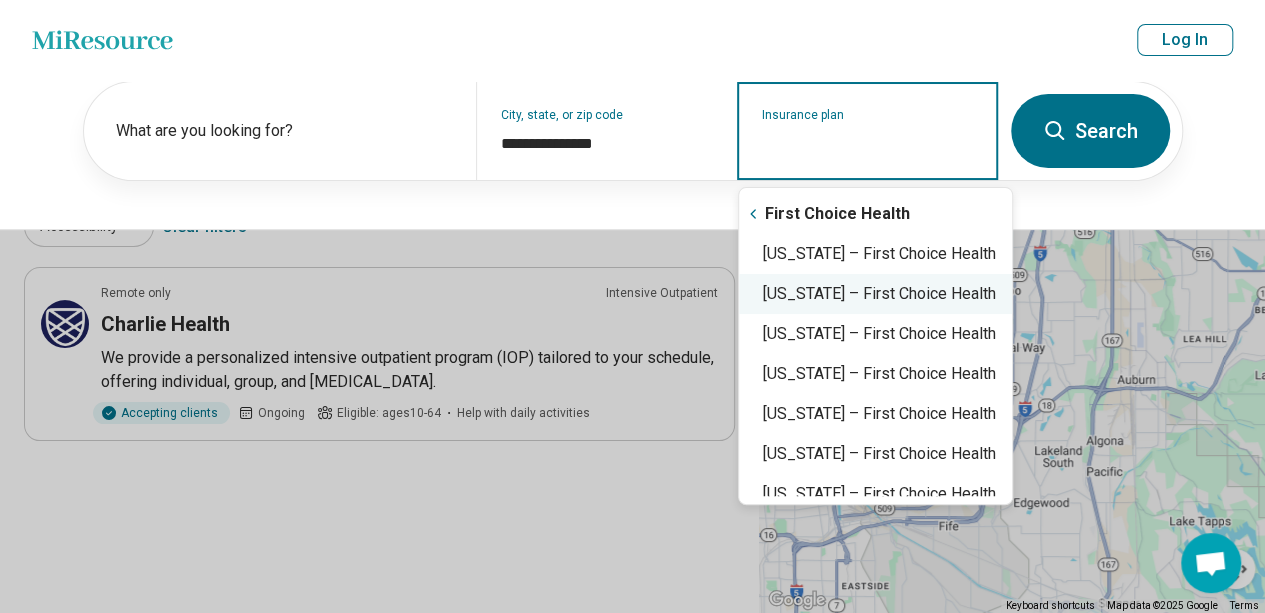 scroll, scrollTop: 0, scrollLeft: 0, axis: both 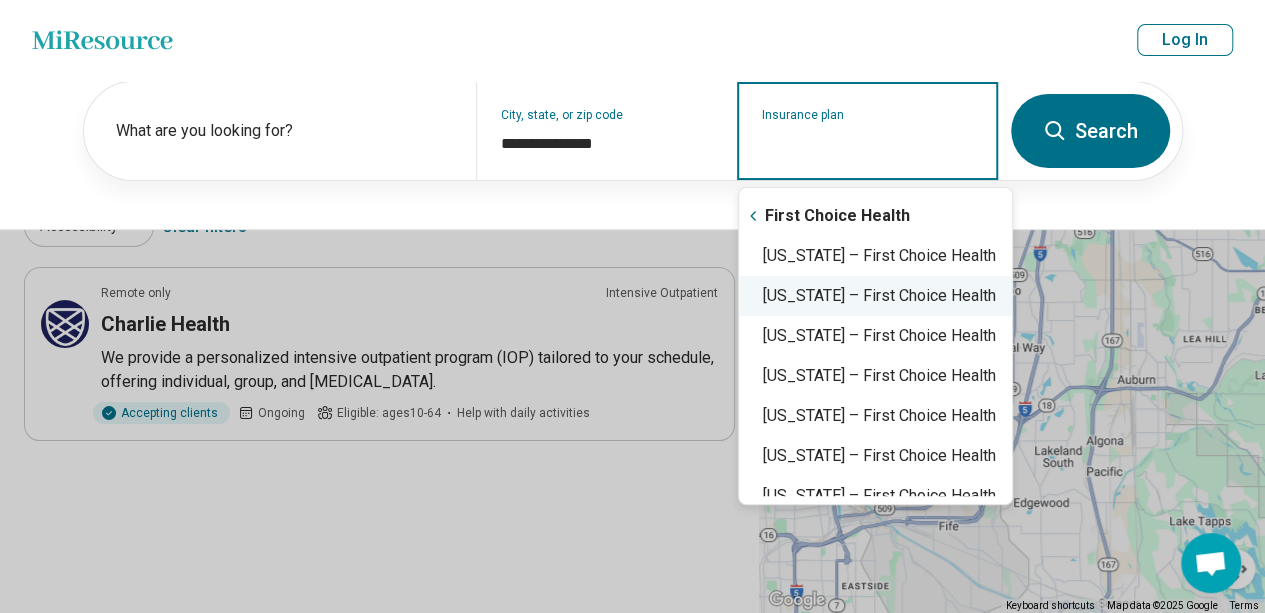 click on "Alaska – First Choice Health" at bounding box center (875, 296) 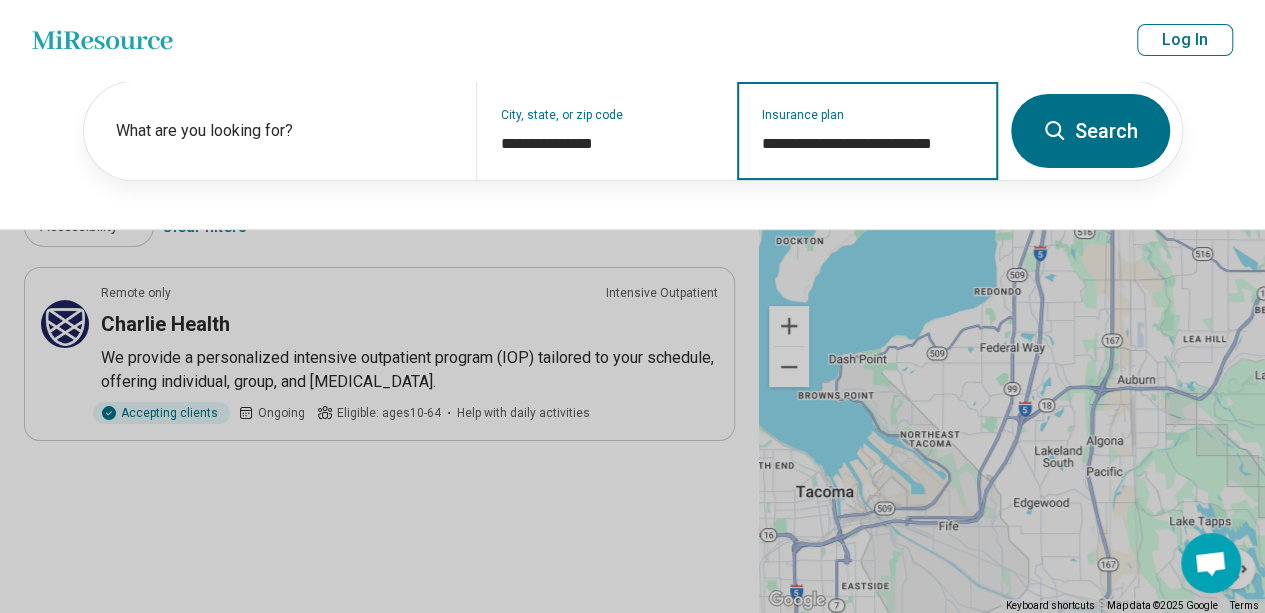 click on "**********" at bounding box center [868, 144] 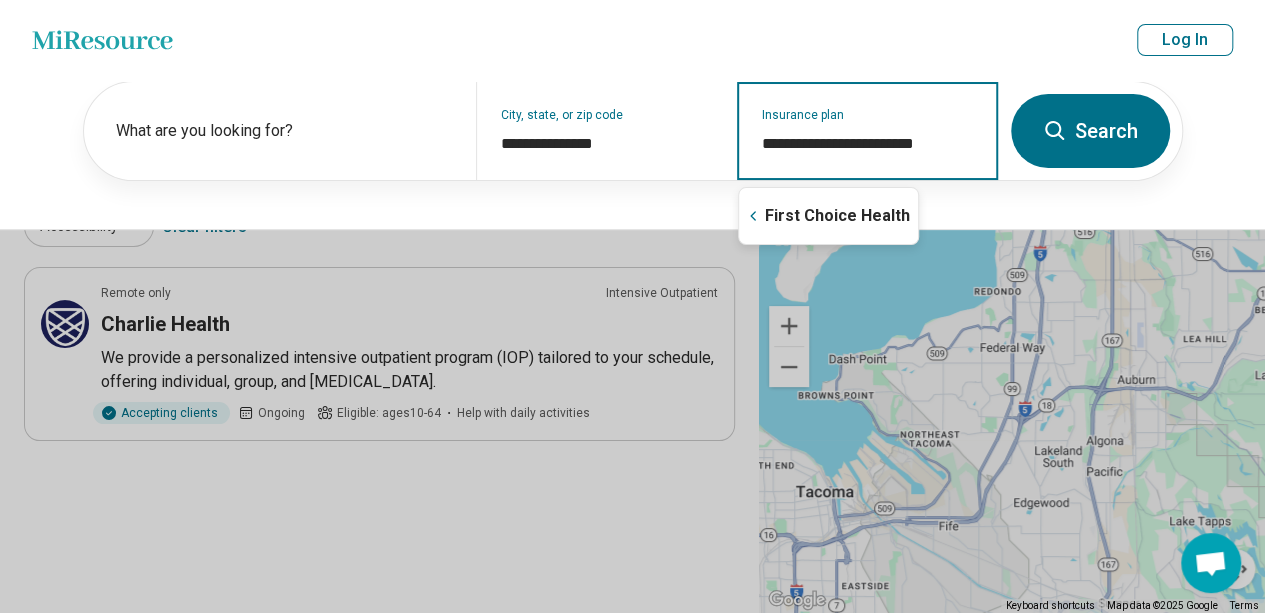 type on "**********" 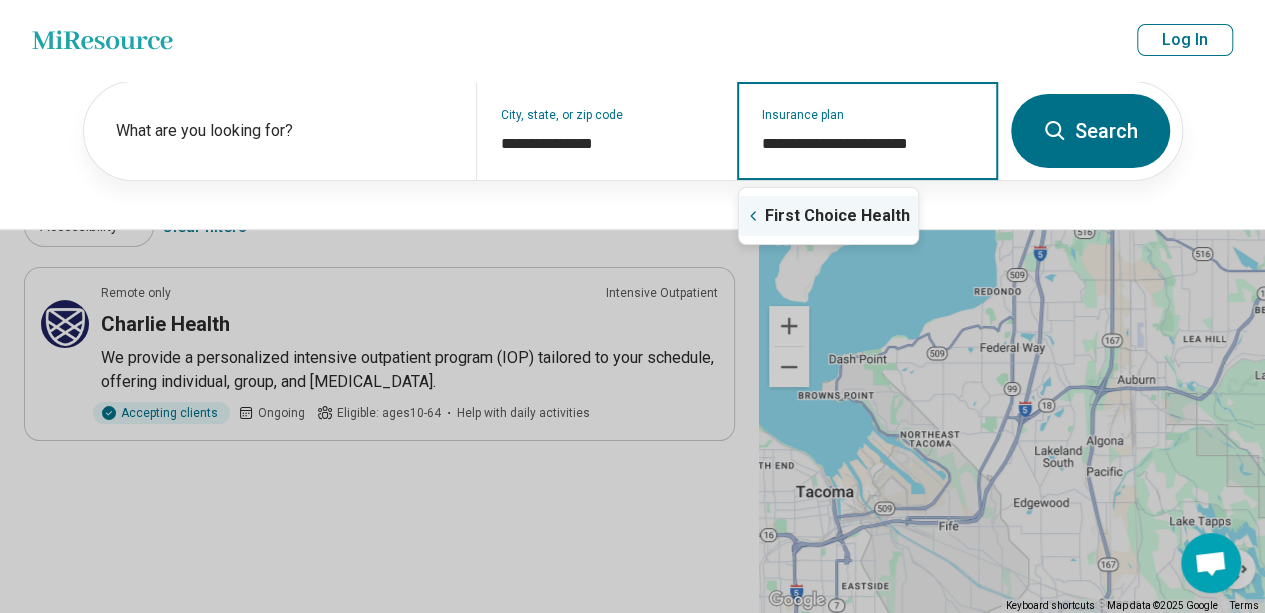 click on "First Choice Health" at bounding box center [828, 216] 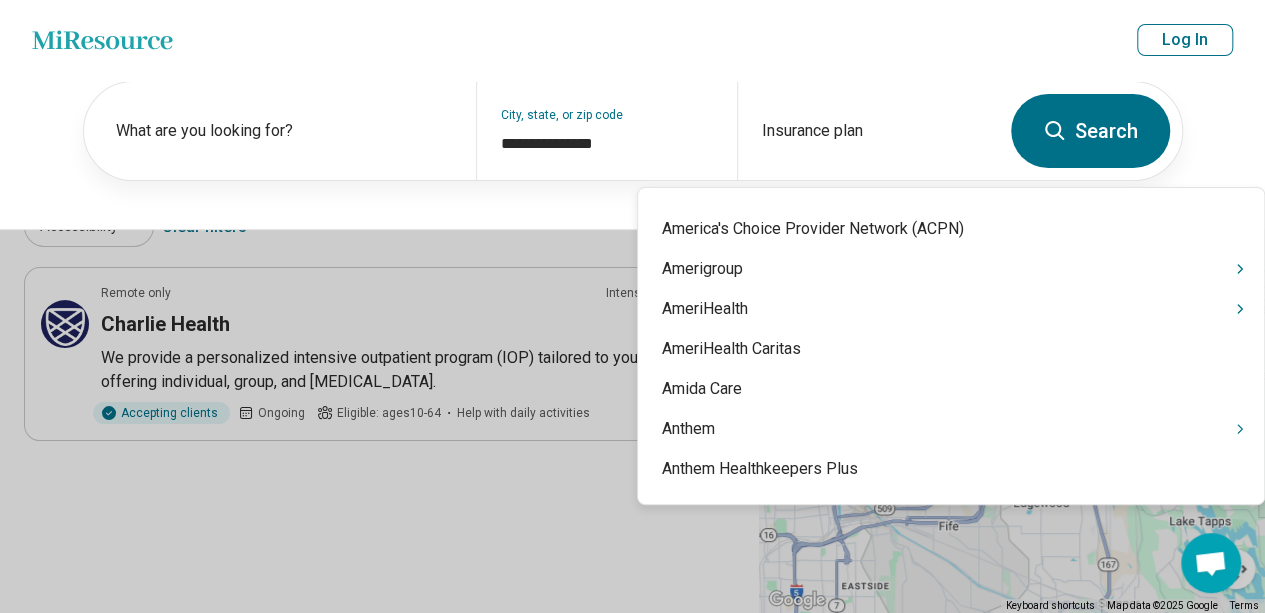 scroll, scrollTop: 1300, scrollLeft: 0, axis: vertical 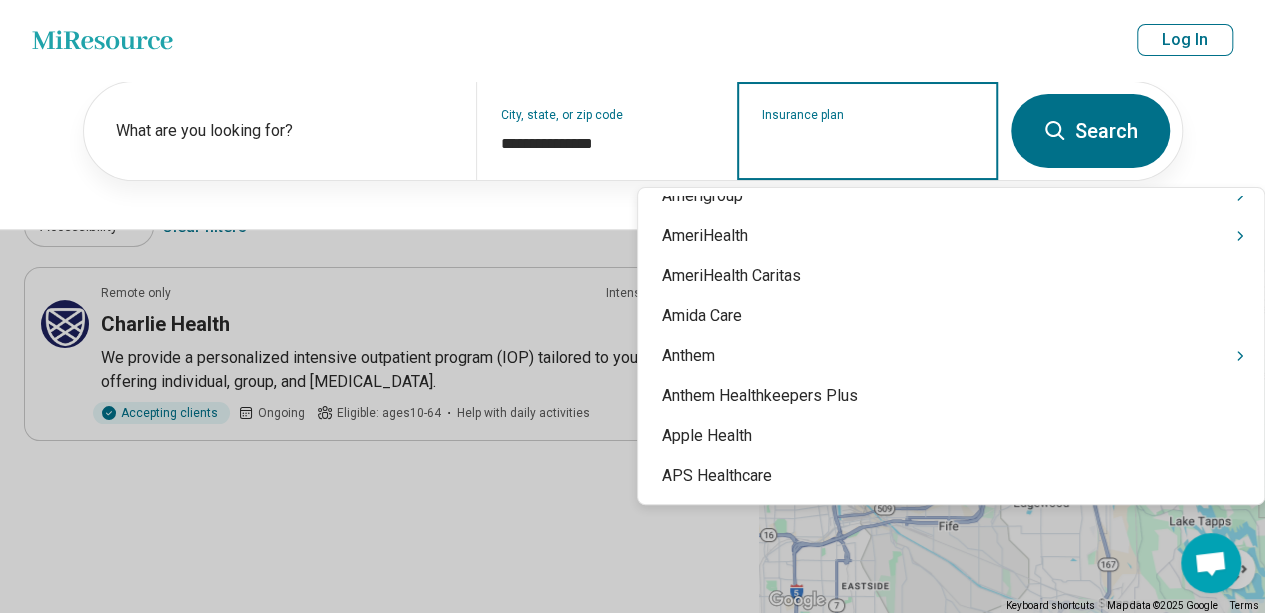 type on "*" 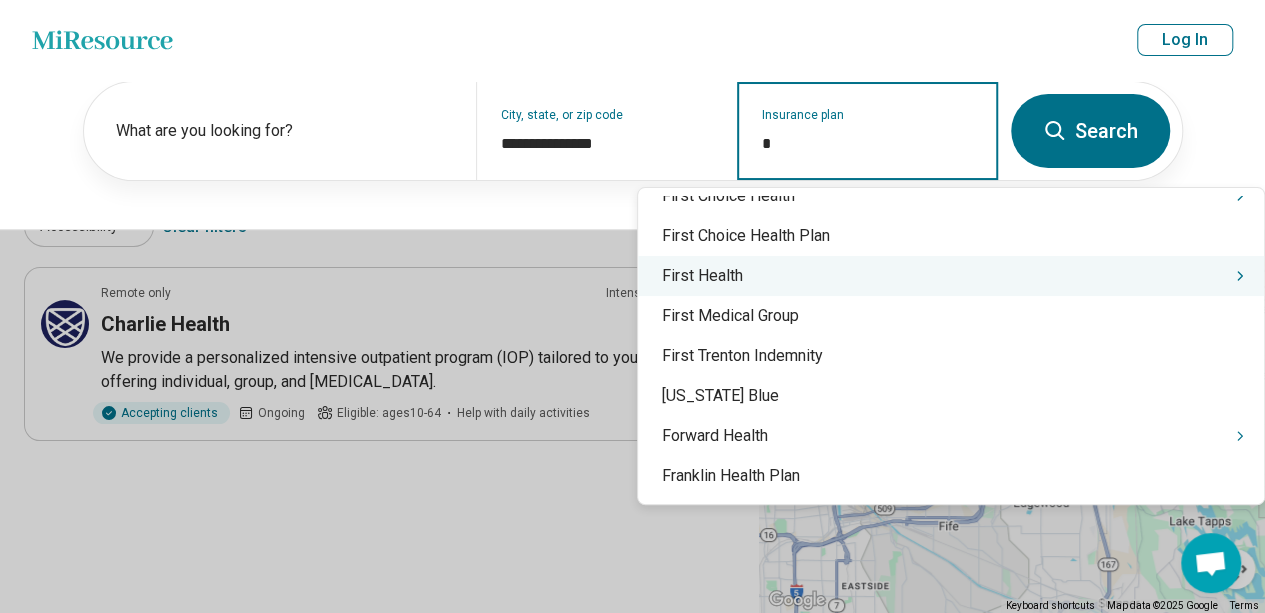 click on "First Health" at bounding box center (951, 276) 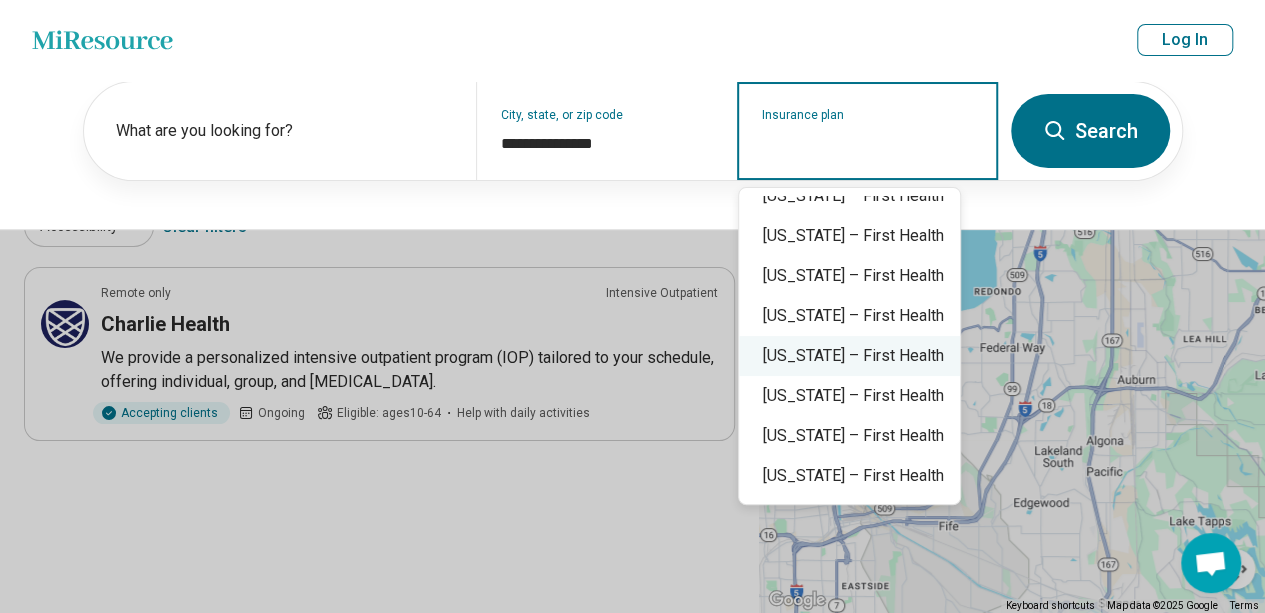 scroll, scrollTop: 0, scrollLeft: 0, axis: both 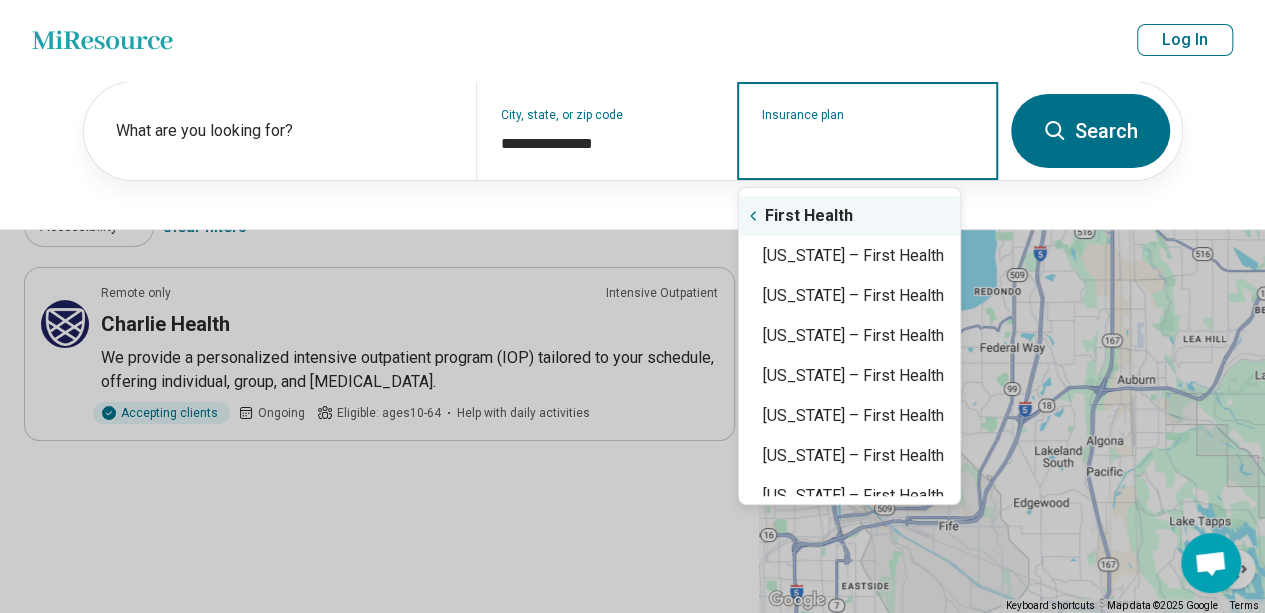 click on "First Health" at bounding box center [849, 216] 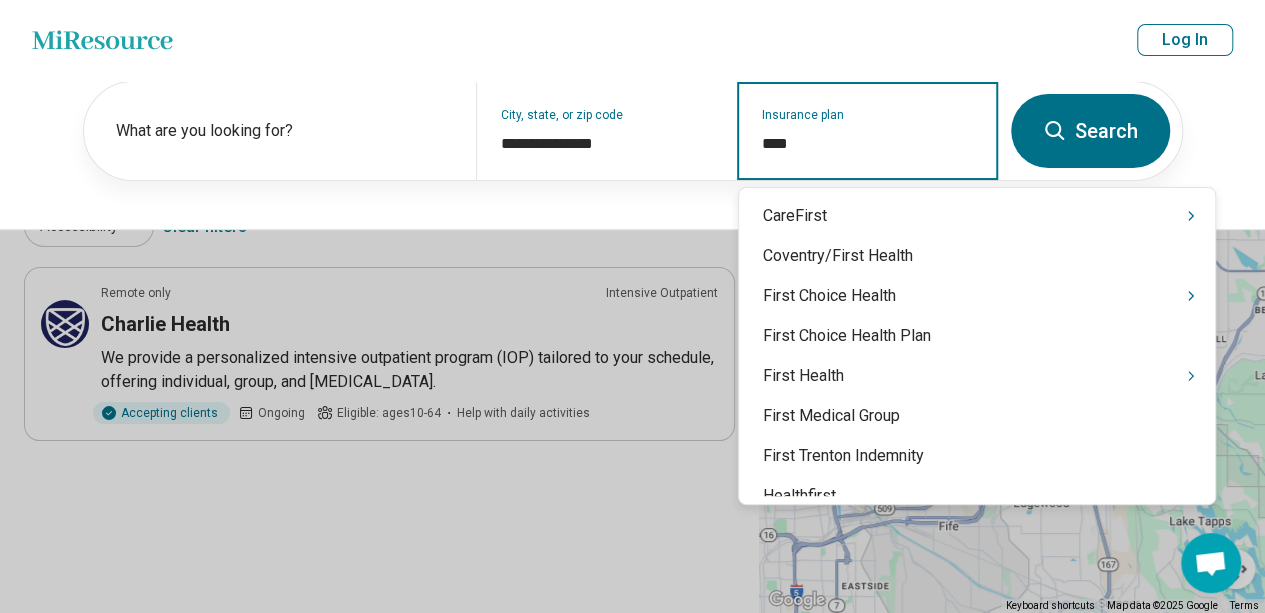 type on "*****" 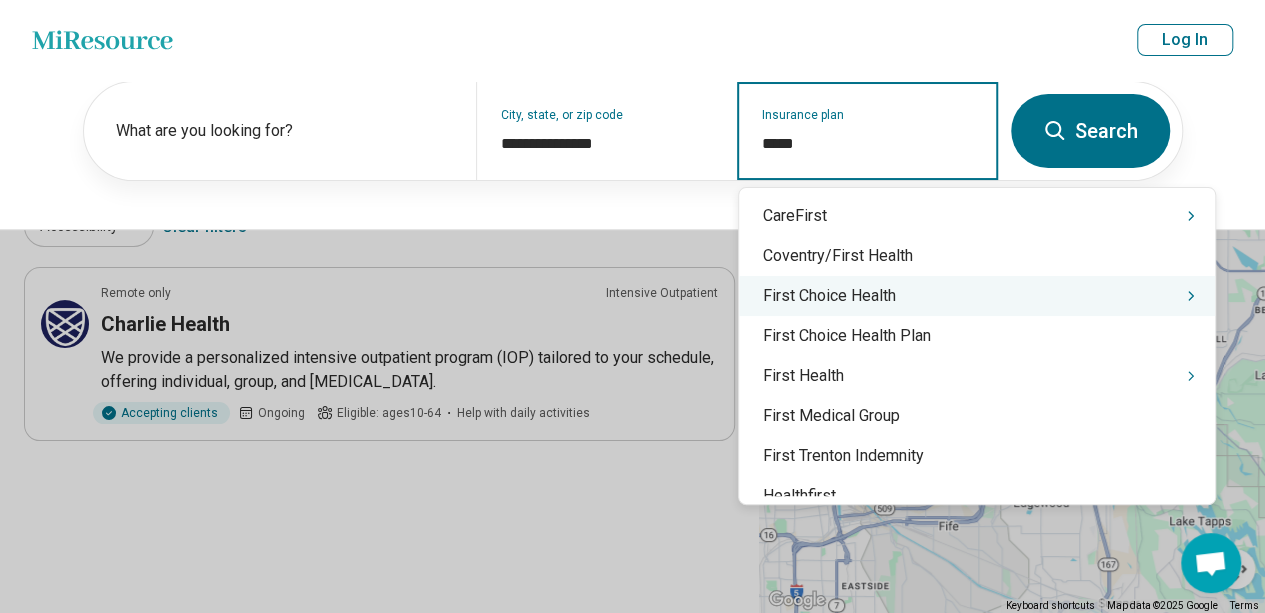 click on "First Choice Health" at bounding box center (977, 296) 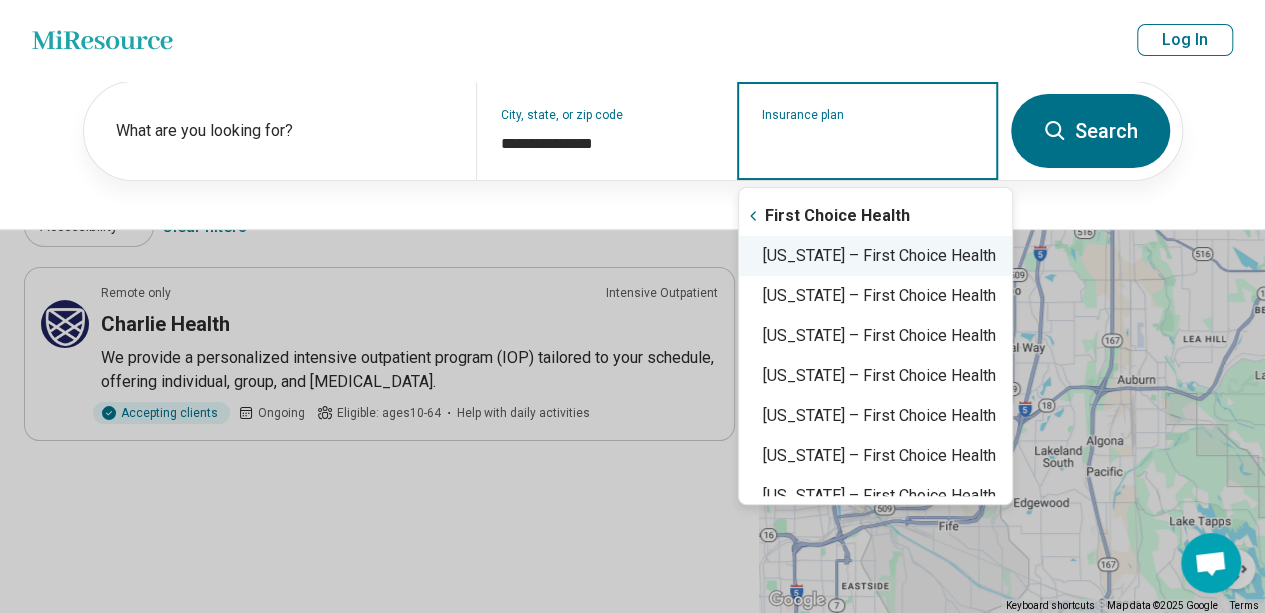 click on "Washington – First Choice Health" at bounding box center [875, 256] 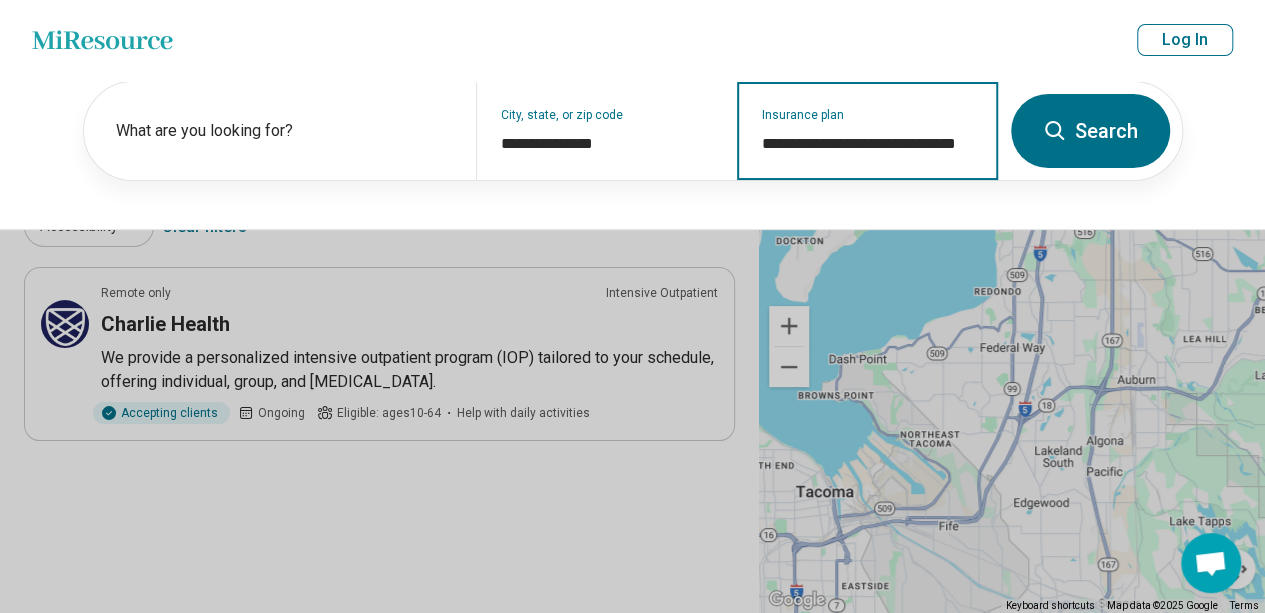 type on "**********" 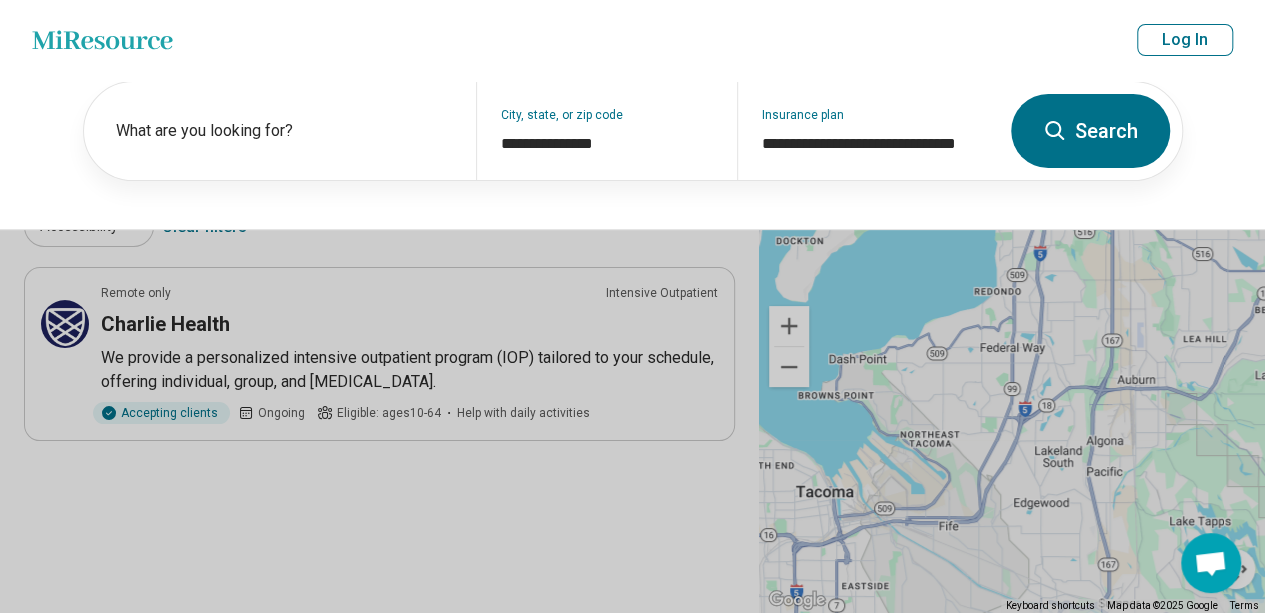 click 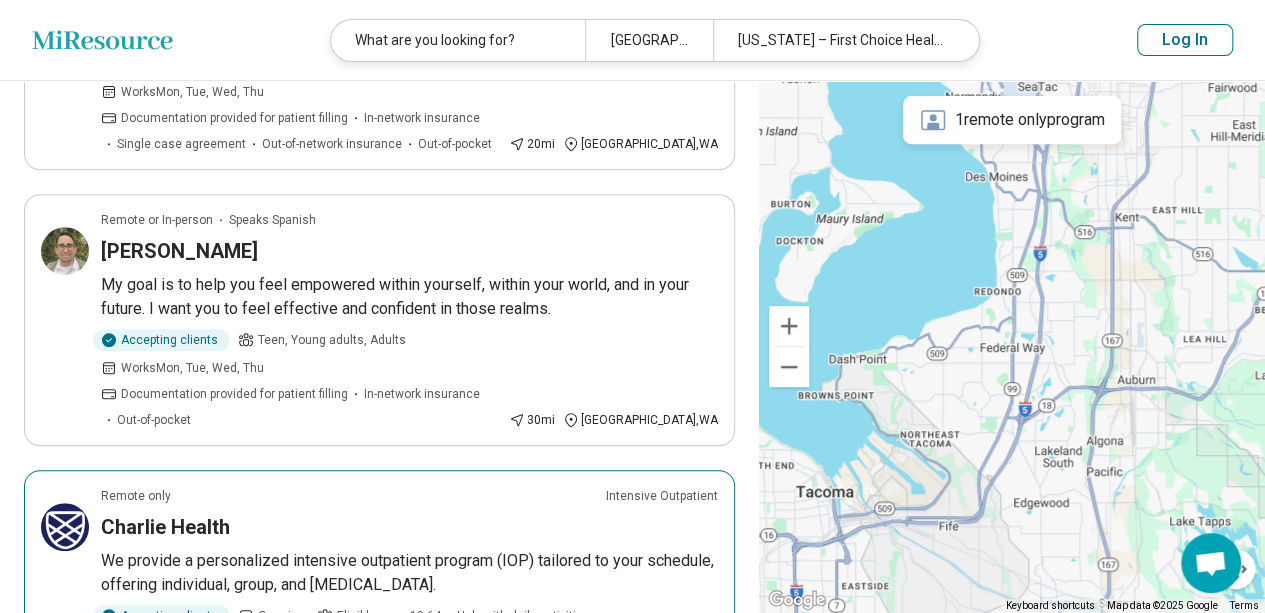 scroll, scrollTop: 74, scrollLeft: 0, axis: vertical 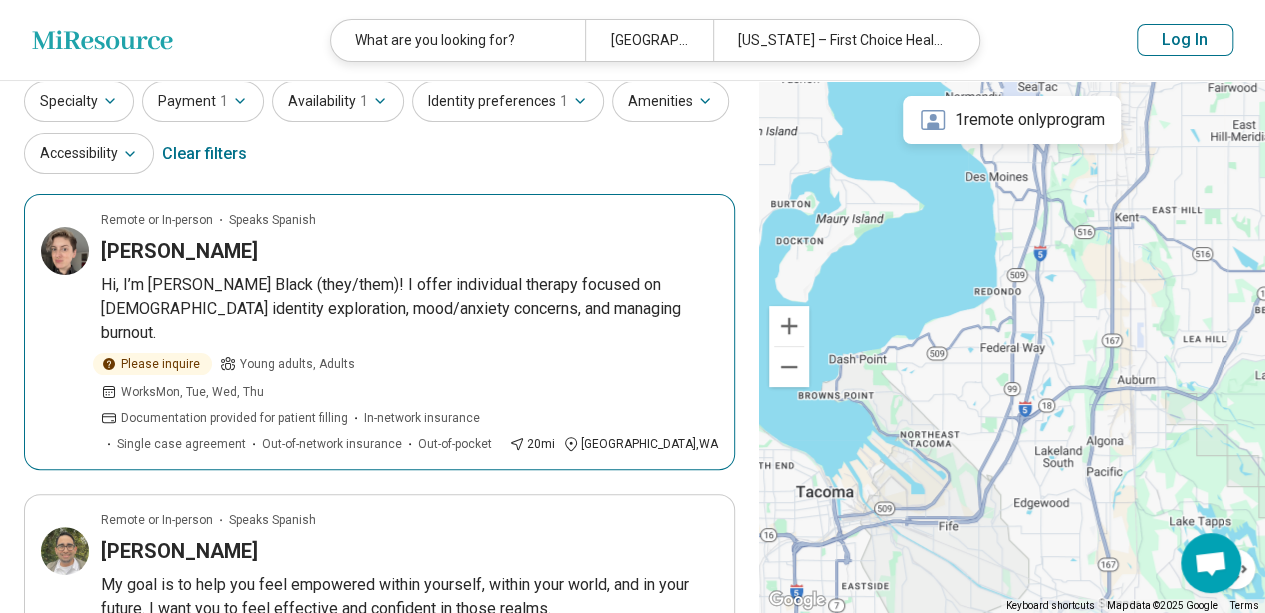 click on "Hi, I’m [PERSON_NAME] Black (they/them)! I offer individual therapy focused on [DEMOGRAPHIC_DATA] identity exploration, mood/anxiety concerns, and managing burnout." at bounding box center (409, 309) 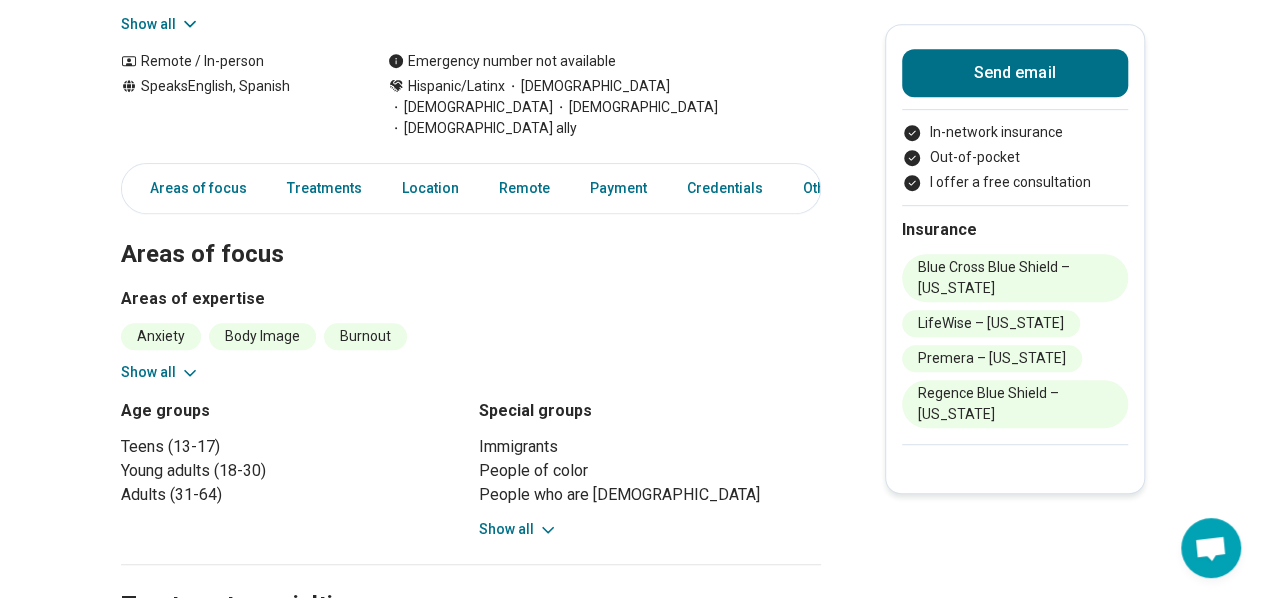 scroll, scrollTop: 500, scrollLeft: 0, axis: vertical 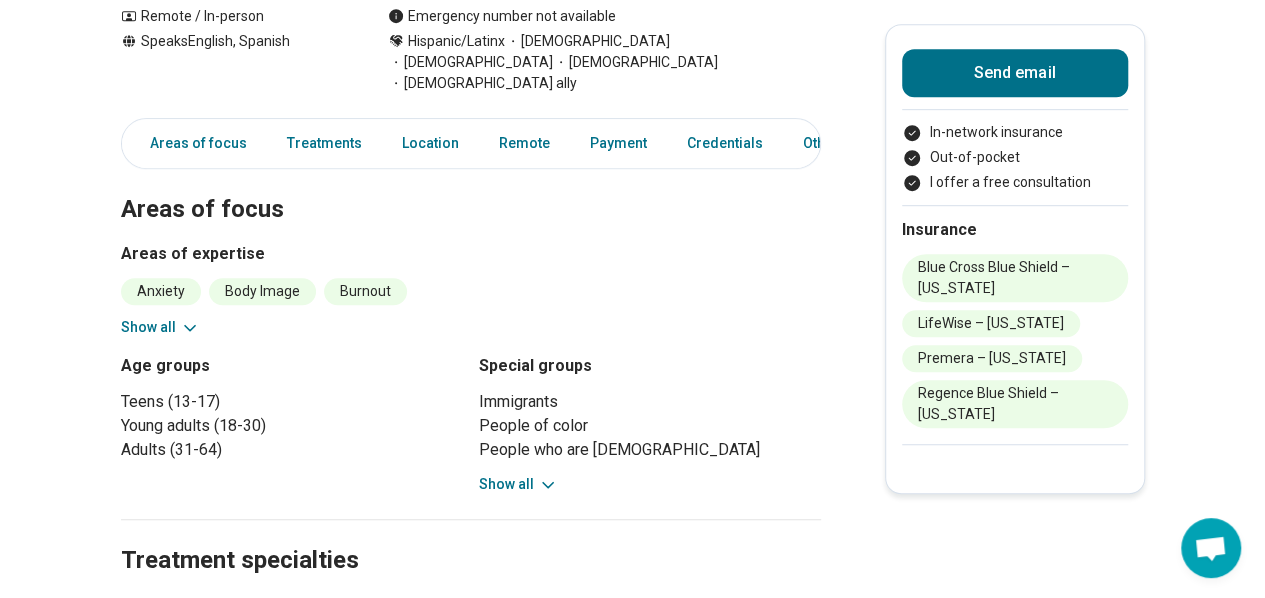 click on "Show all" at bounding box center [518, 484] 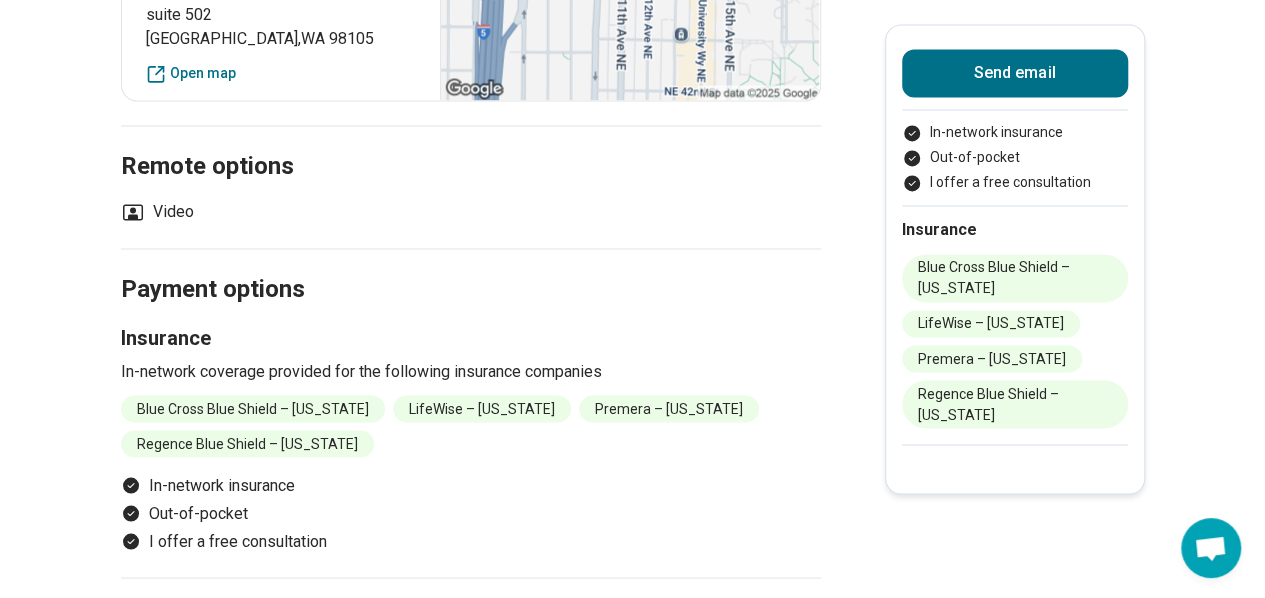 scroll, scrollTop: 1600, scrollLeft: 0, axis: vertical 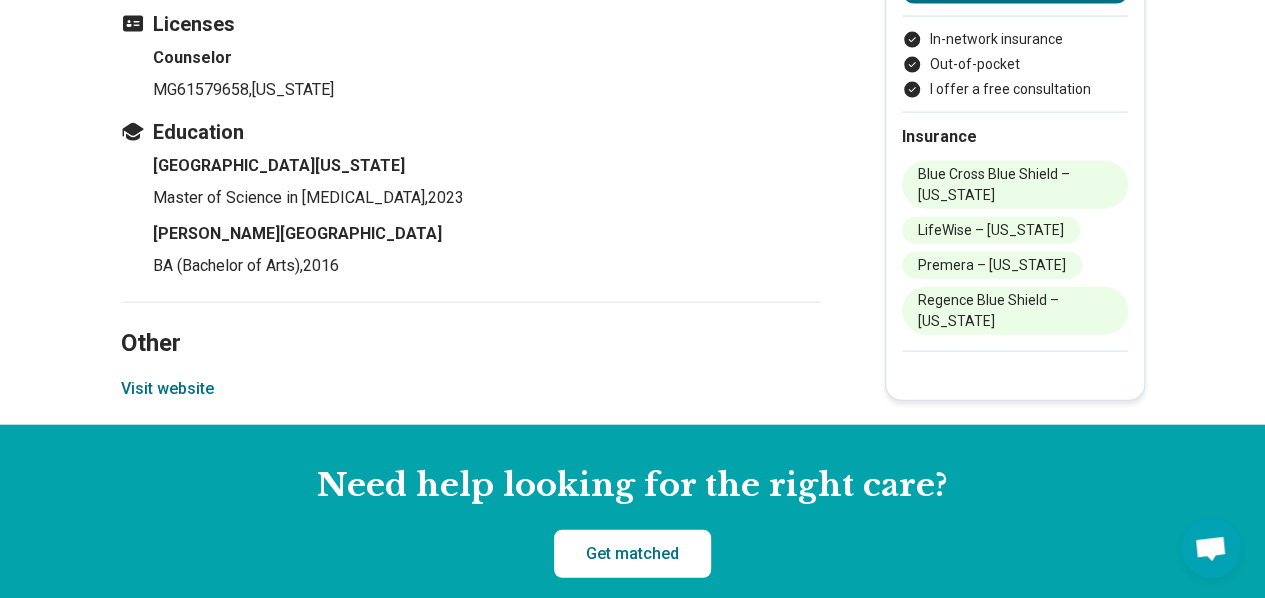 click on "Visit website" at bounding box center (167, 389) 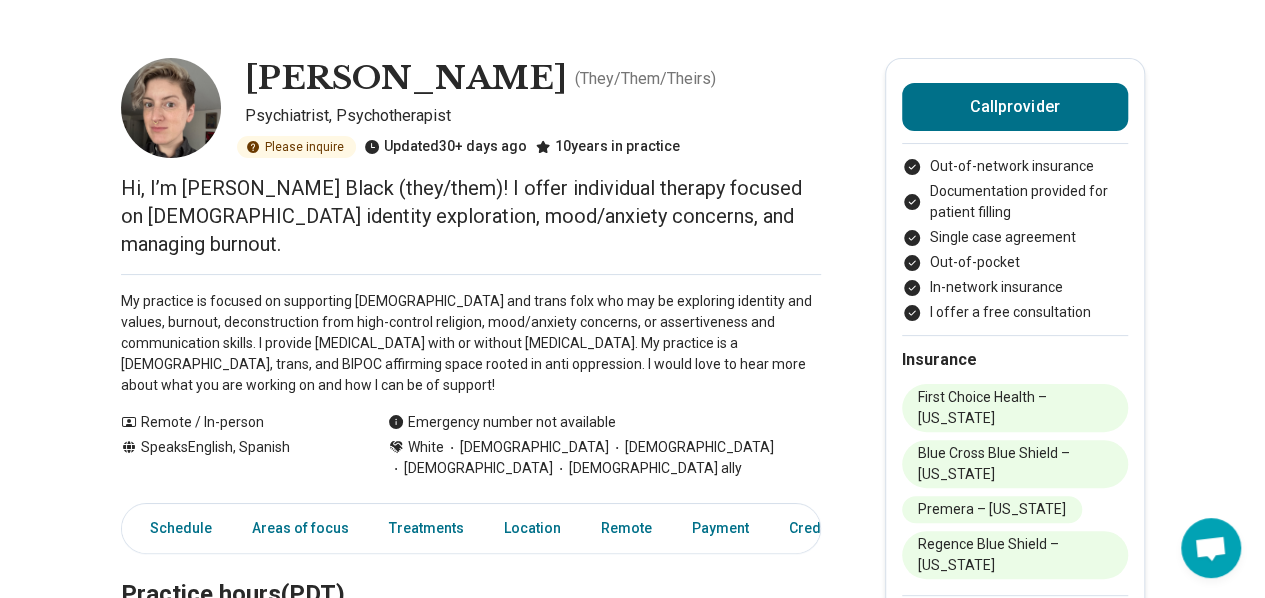 scroll, scrollTop: 100, scrollLeft: 0, axis: vertical 